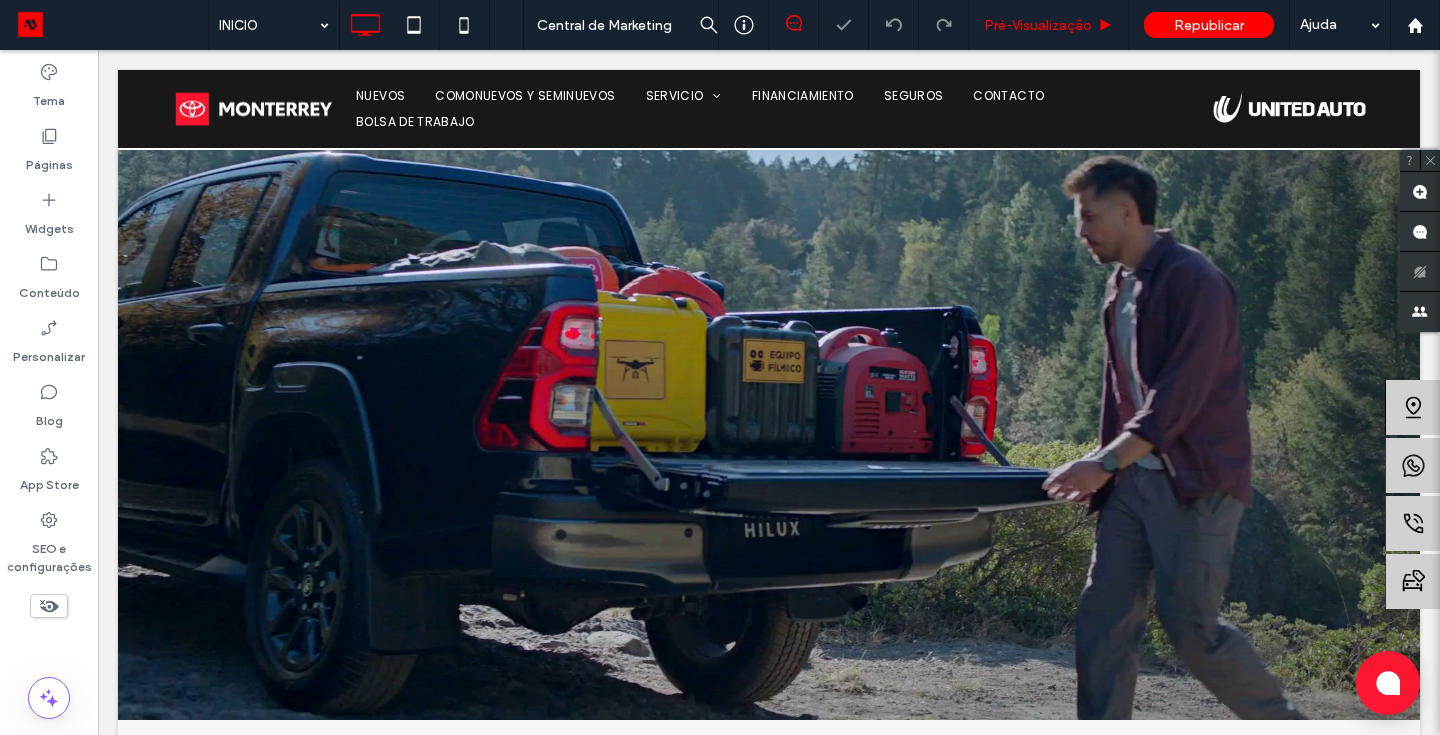 scroll, scrollTop: 0, scrollLeft: 0, axis: both 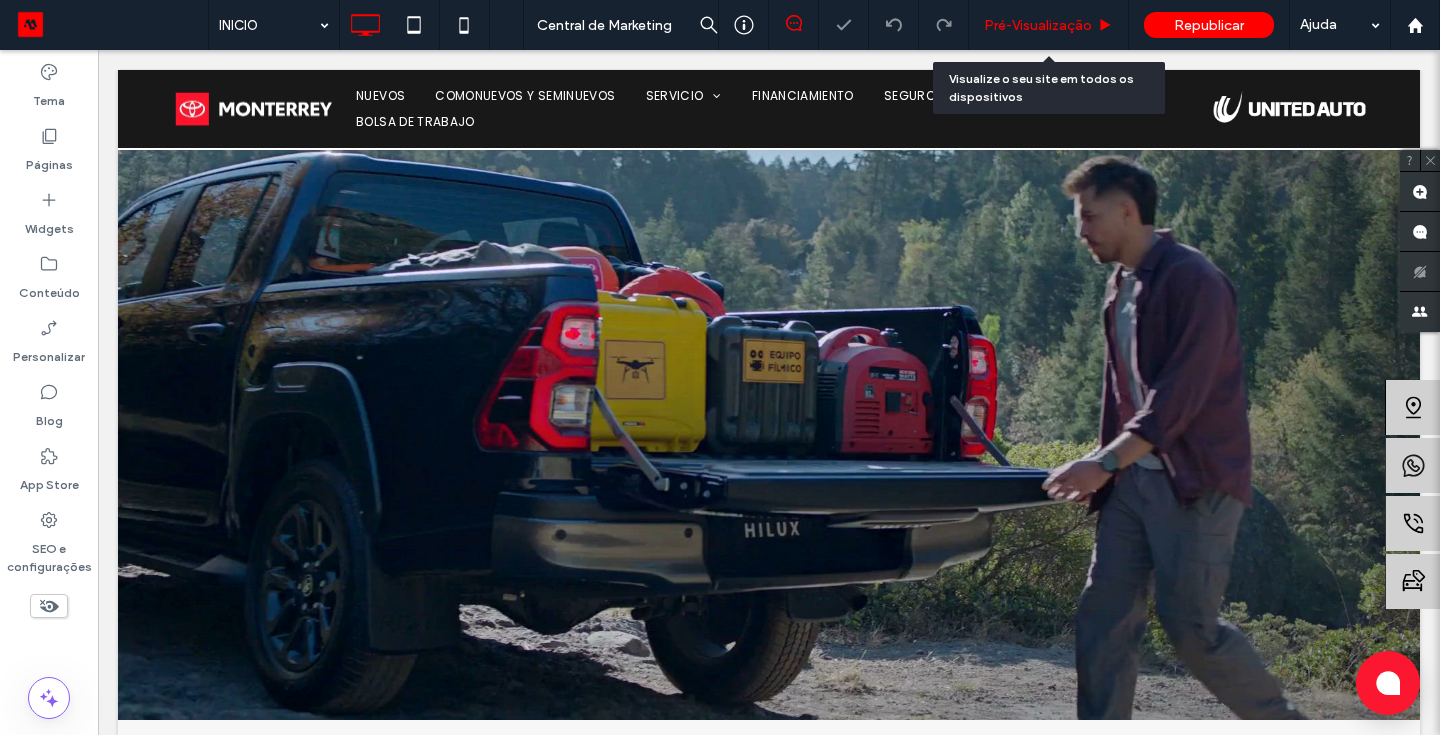 click on "Pré-Visualizaçāo" at bounding box center [1038, 25] 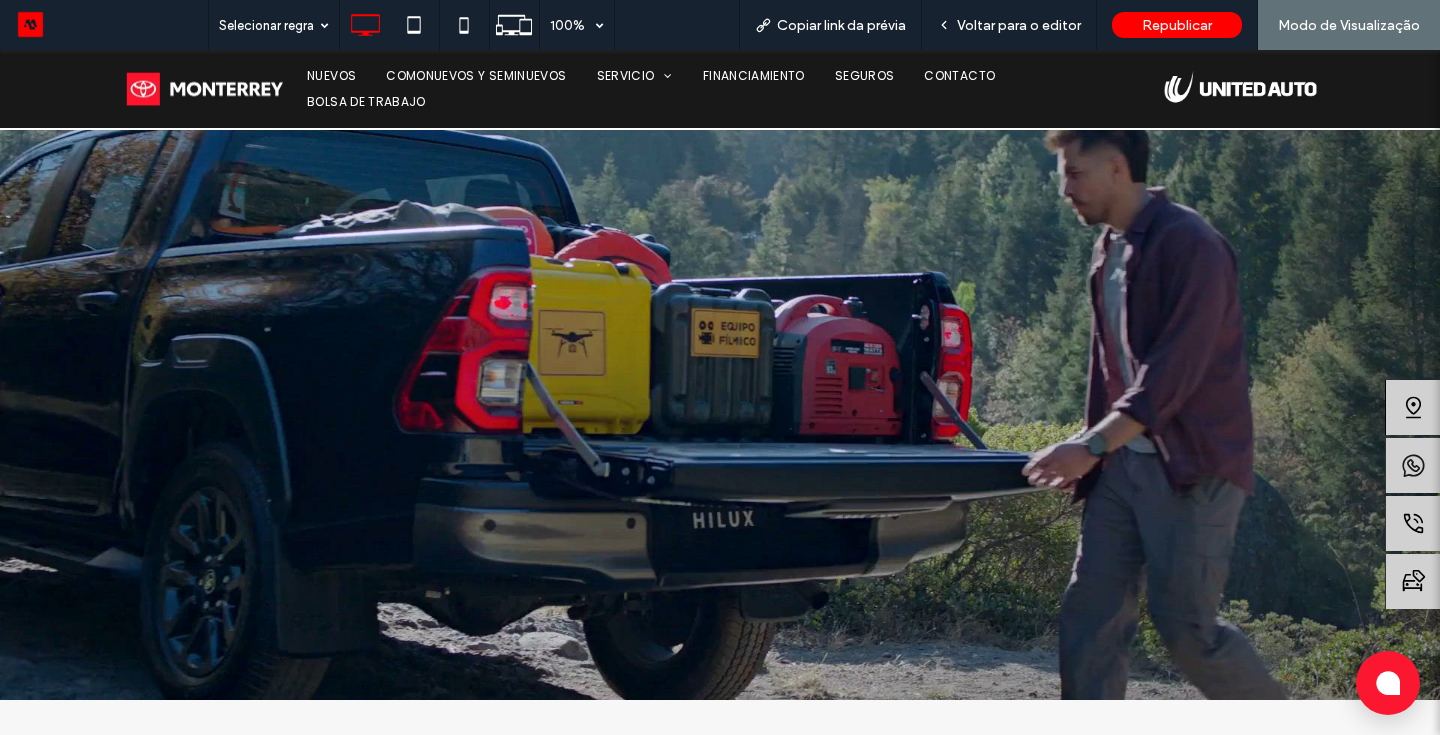 click 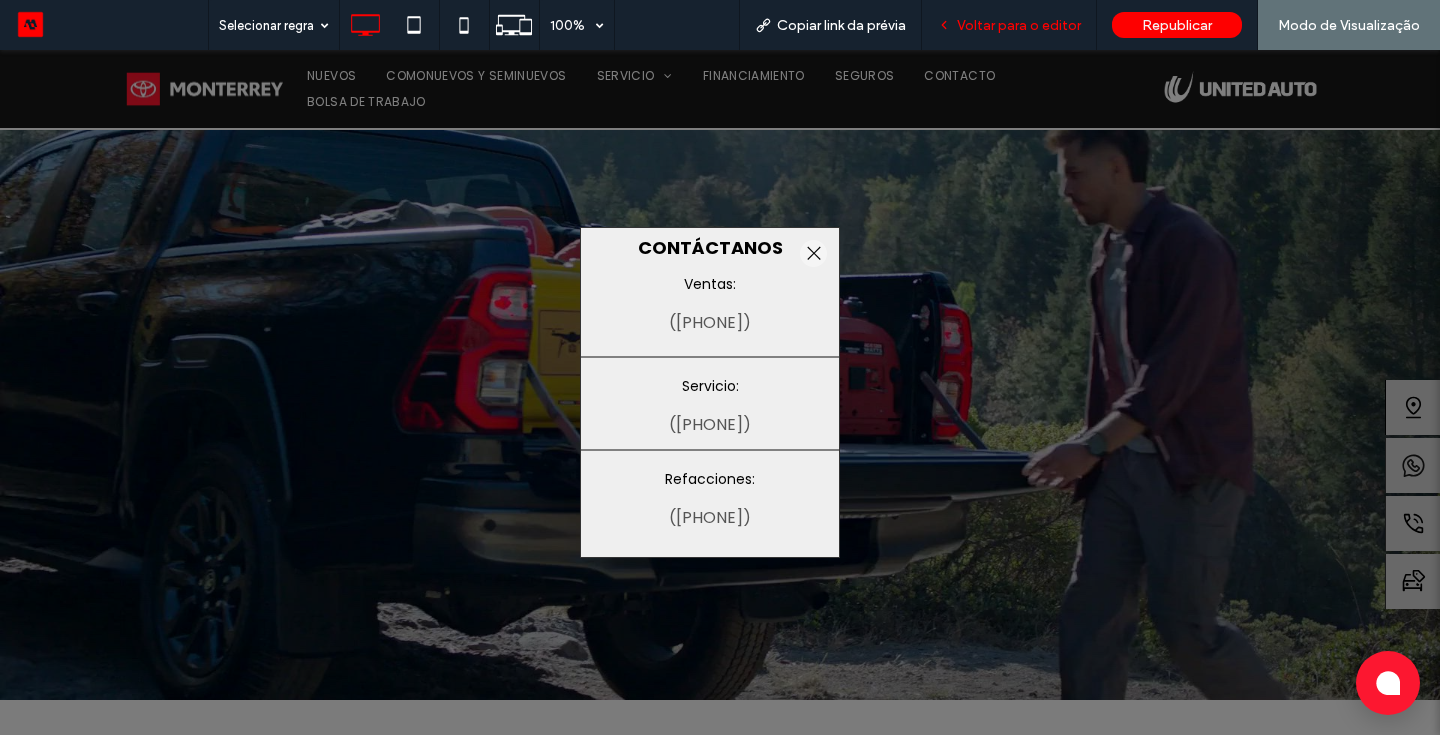 click on "Voltar para o editor" at bounding box center [1019, 25] 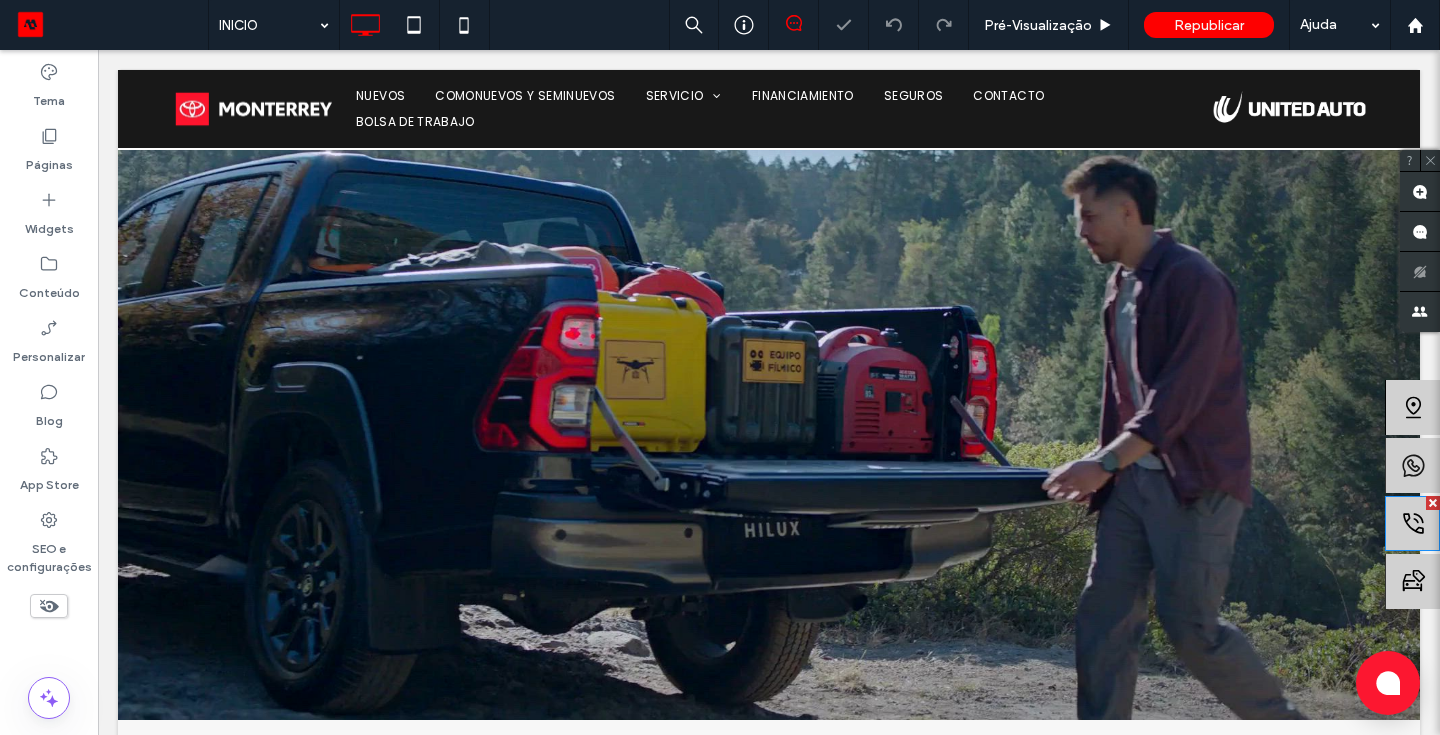 click 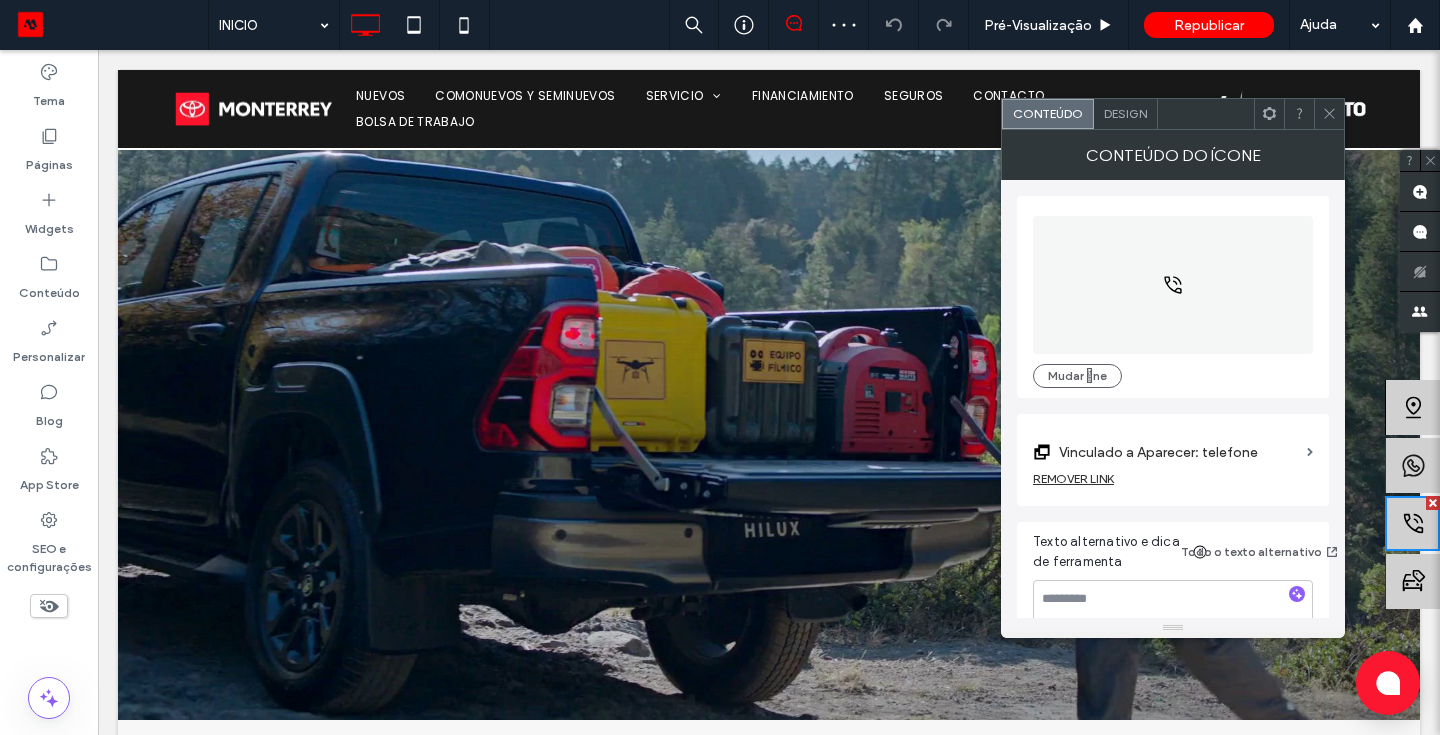 click on "Design" at bounding box center (1126, 114) 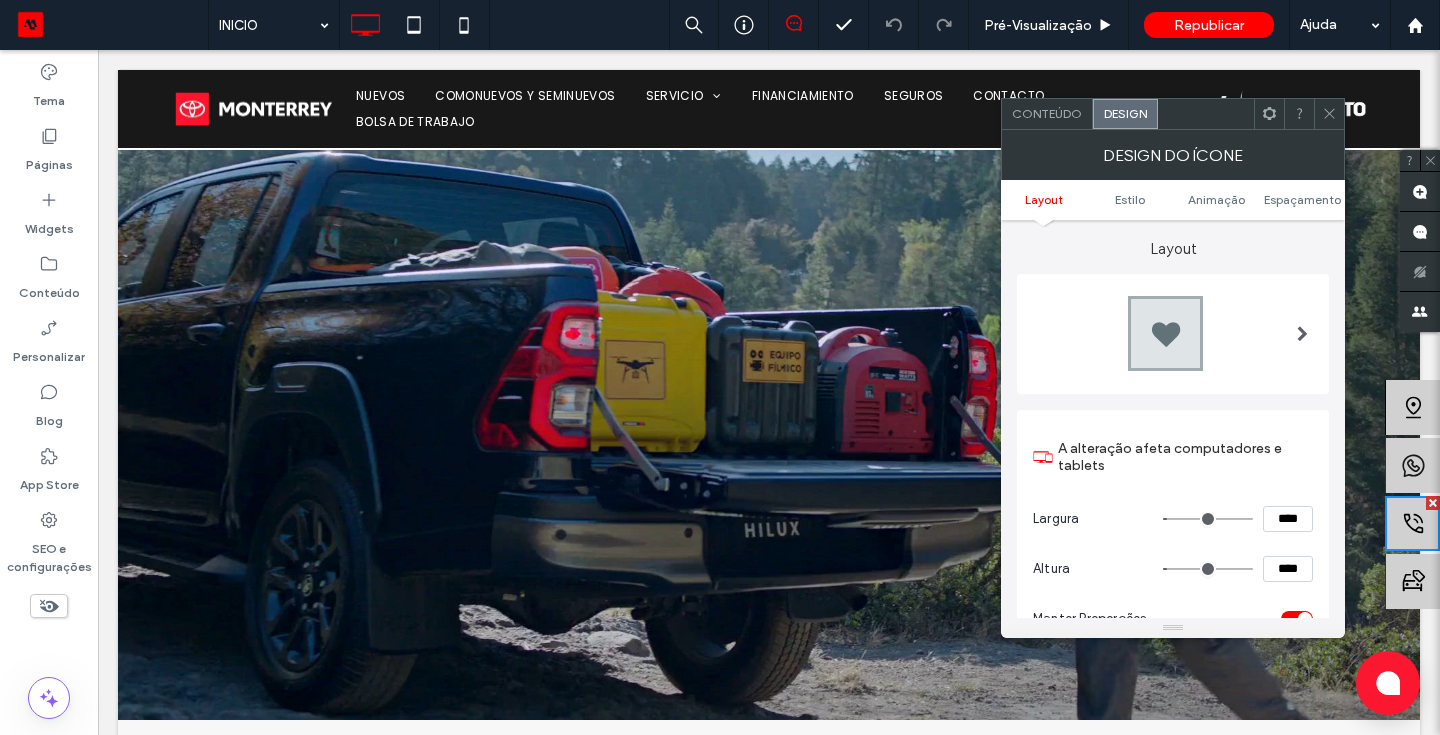 click at bounding box center [1329, 114] 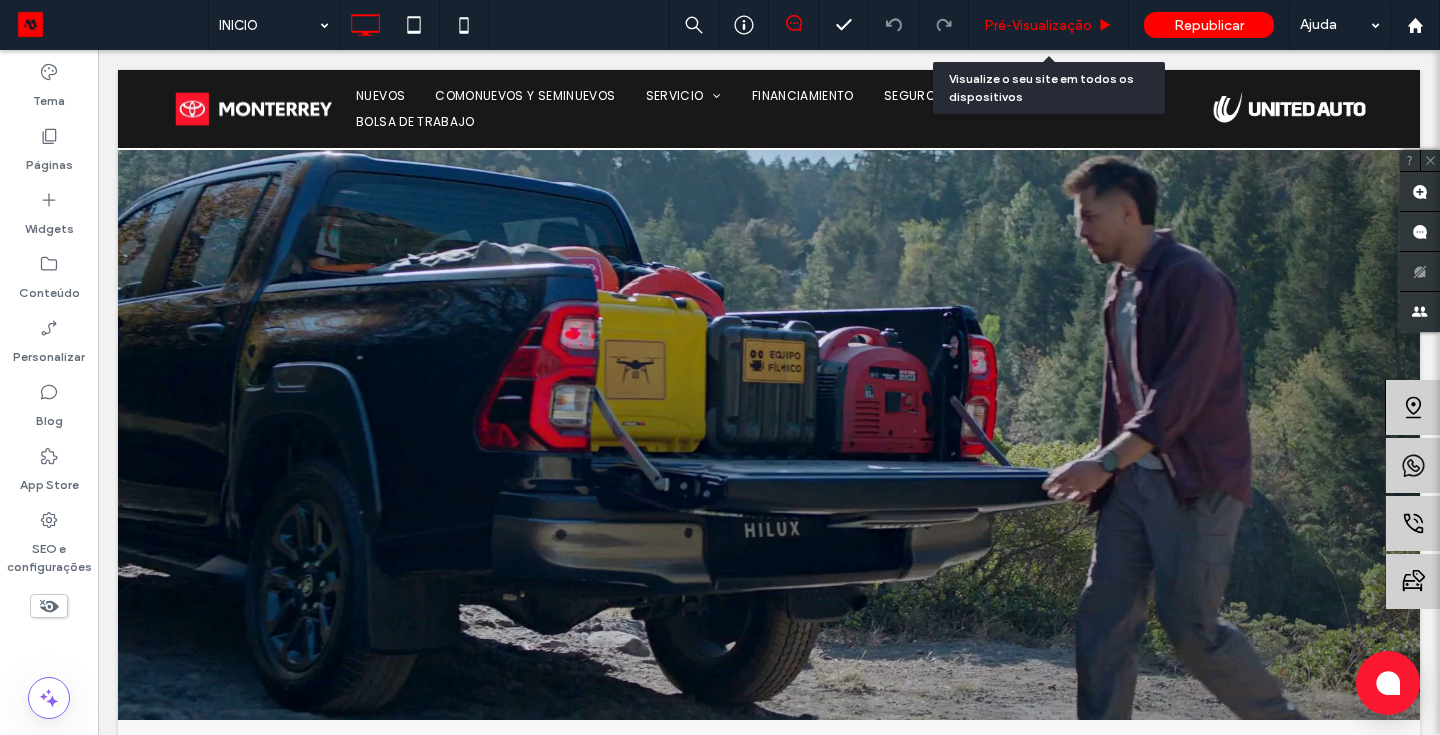 click on "Pré-Visualizaçāo" at bounding box center (1049, 25) 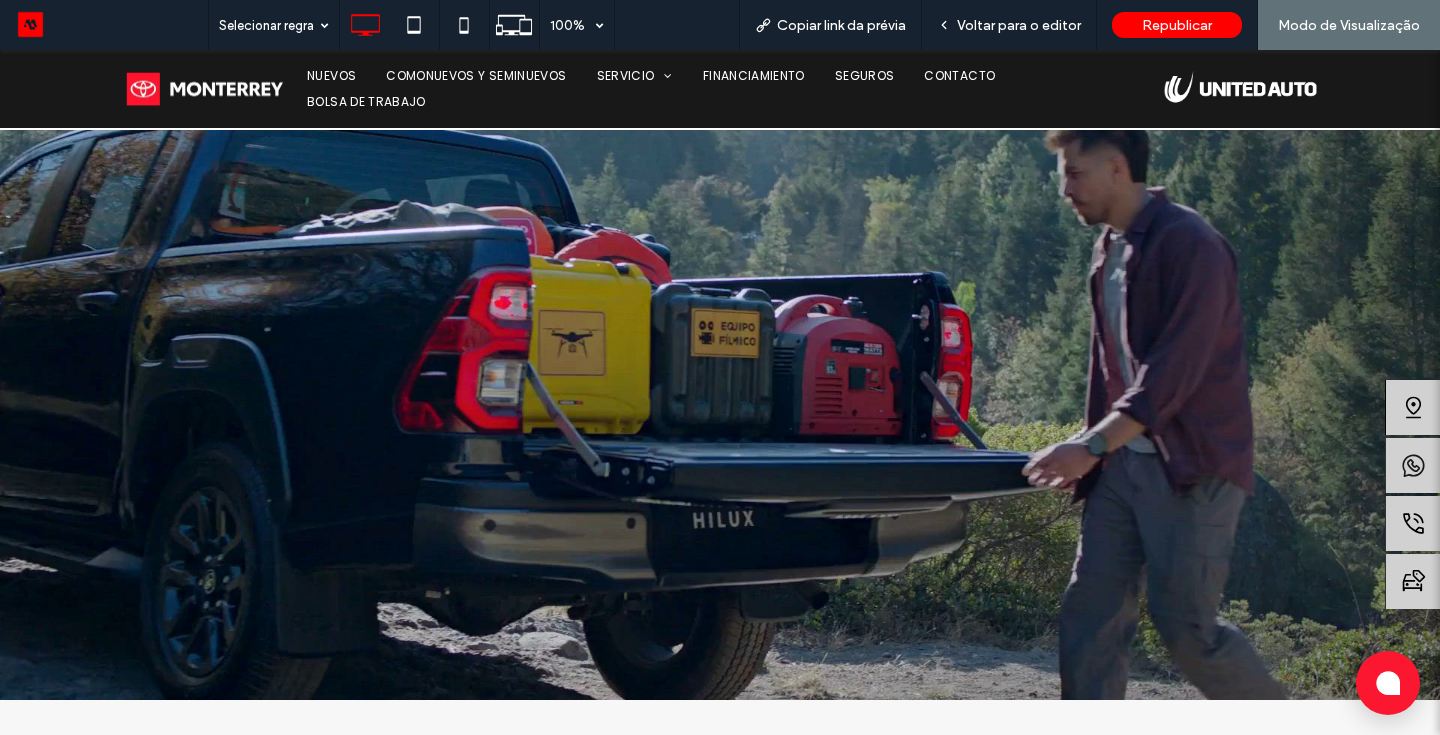 click 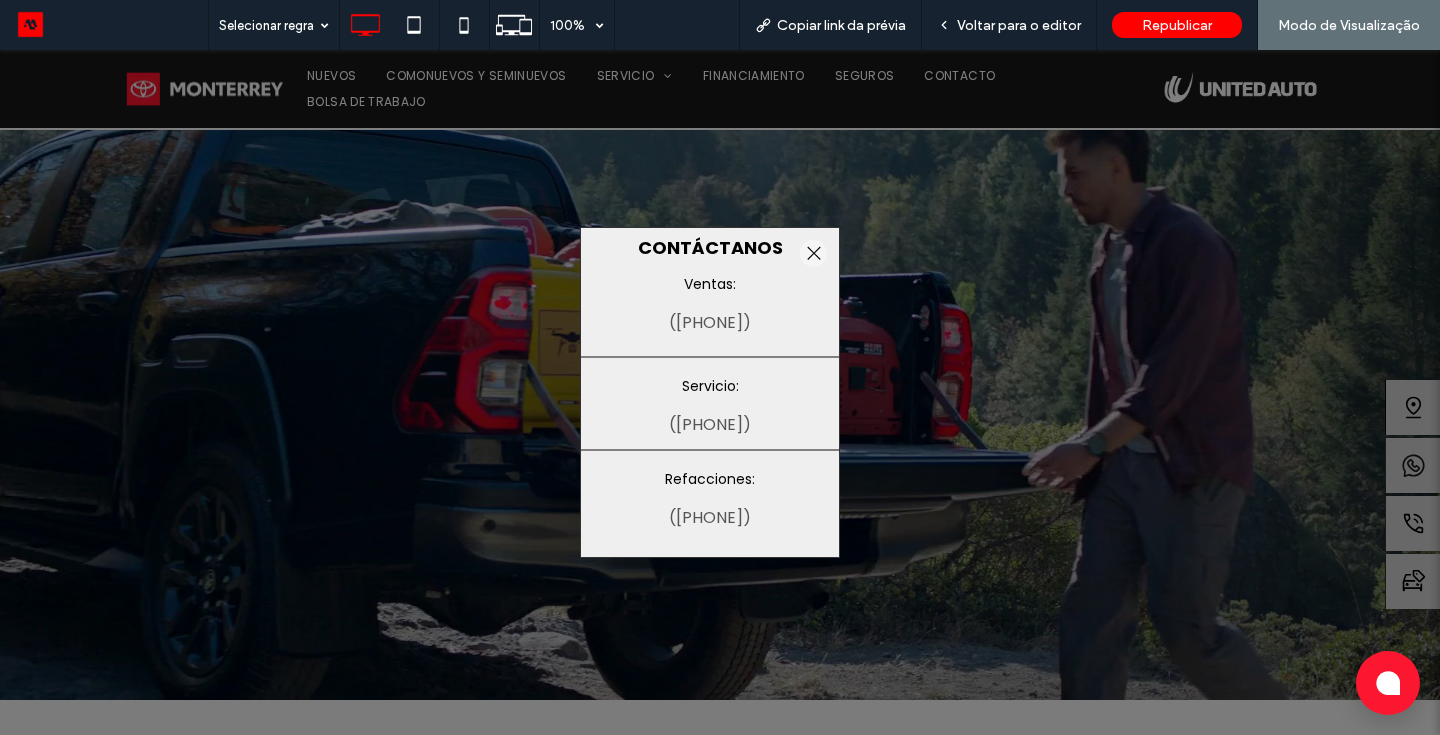 click on "([PHONE])" at bounding box center [710, 322] 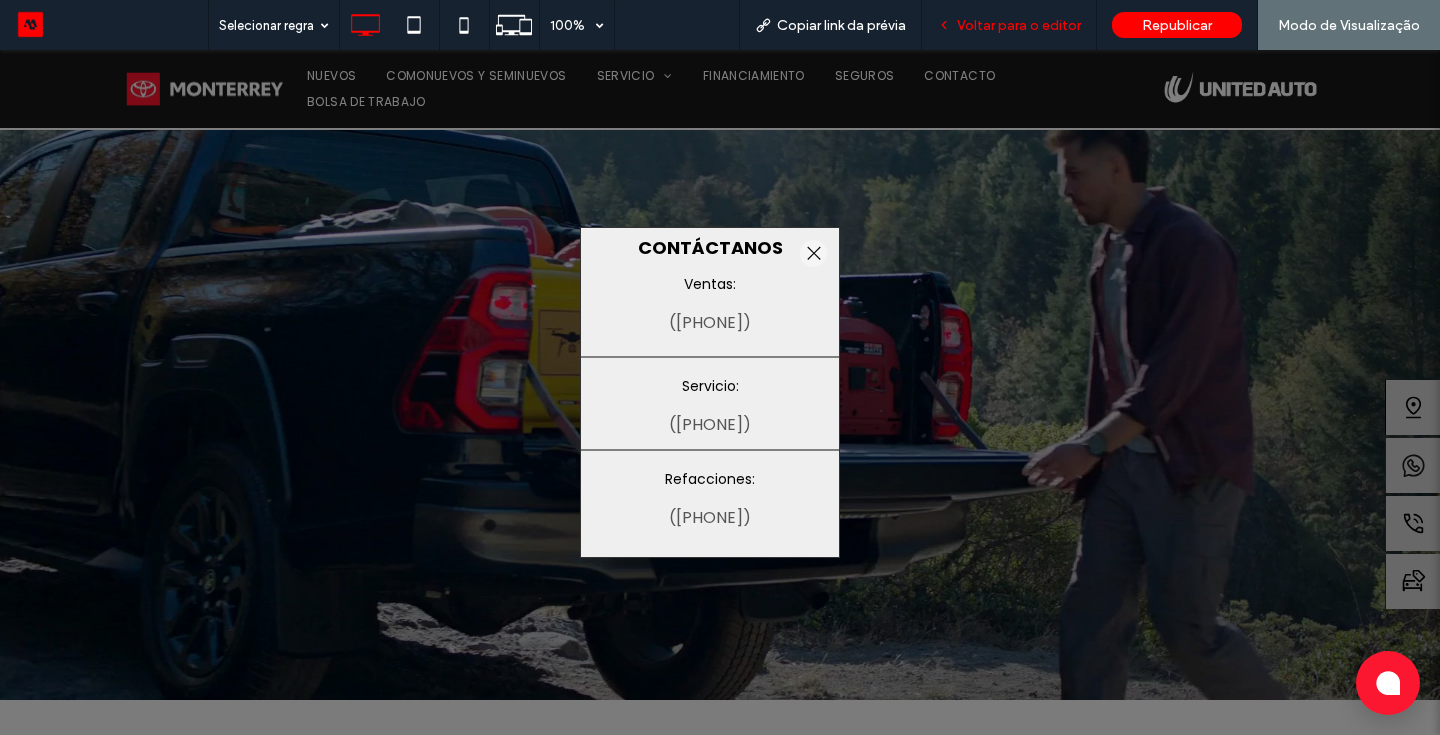 click on "Voltar para o editor" at bounding box center (1019, 25) 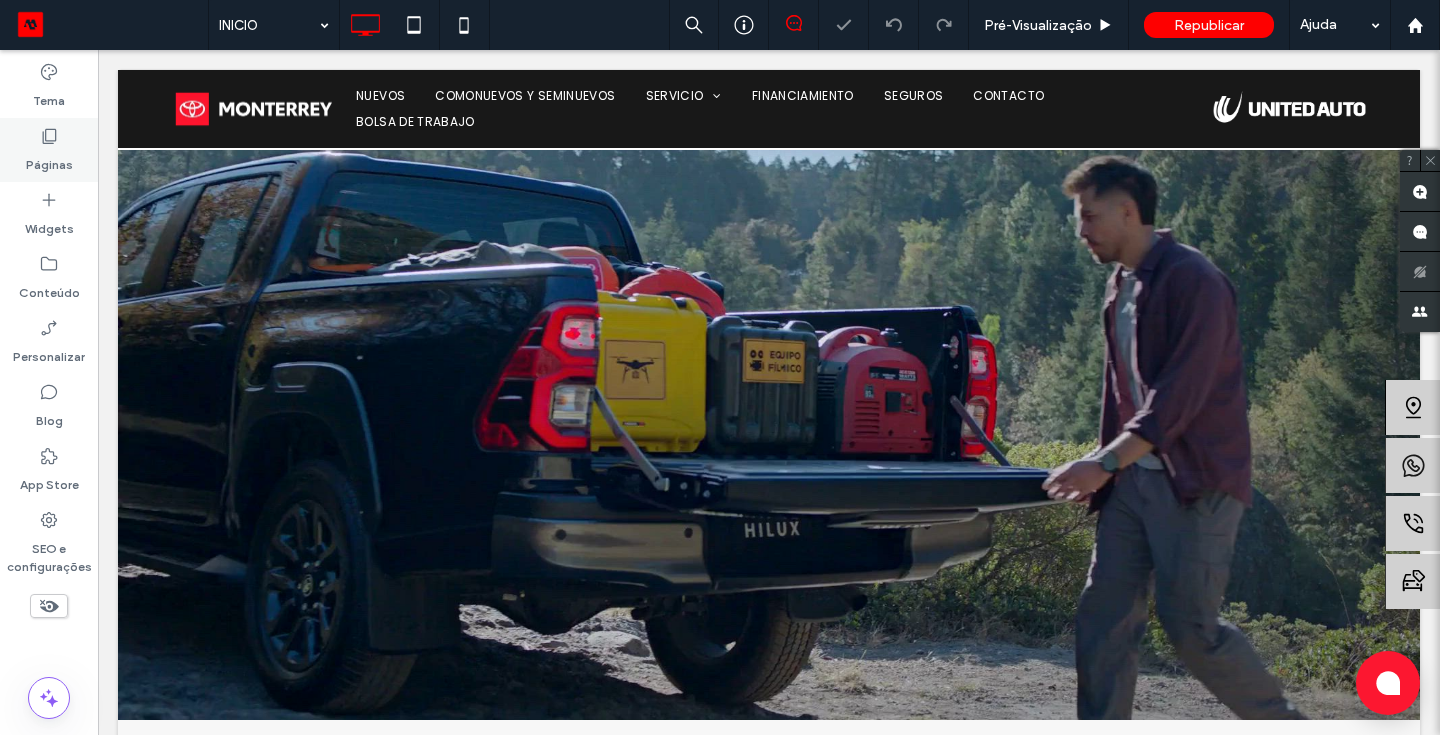 click 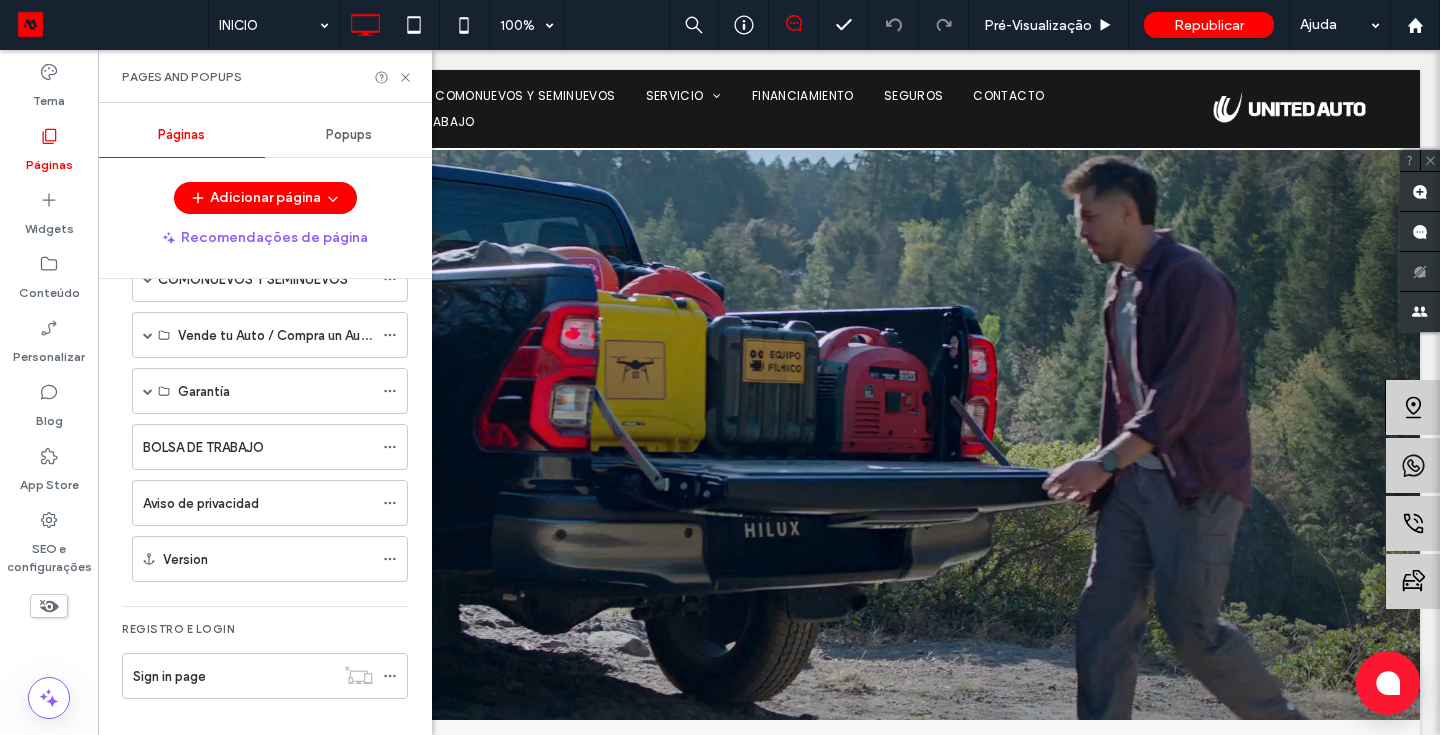 scroll, scrollTop: 0, scrollLeft: 0, axis: both 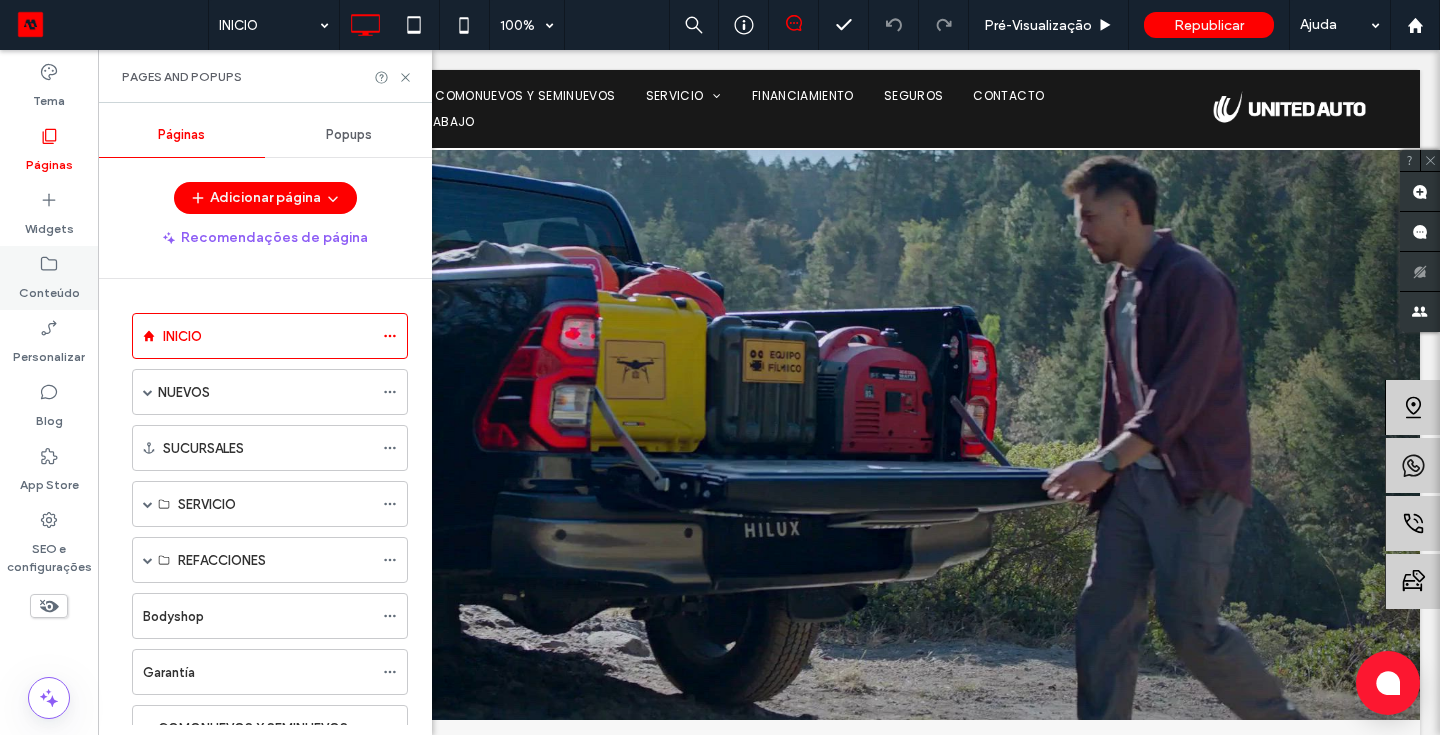 click 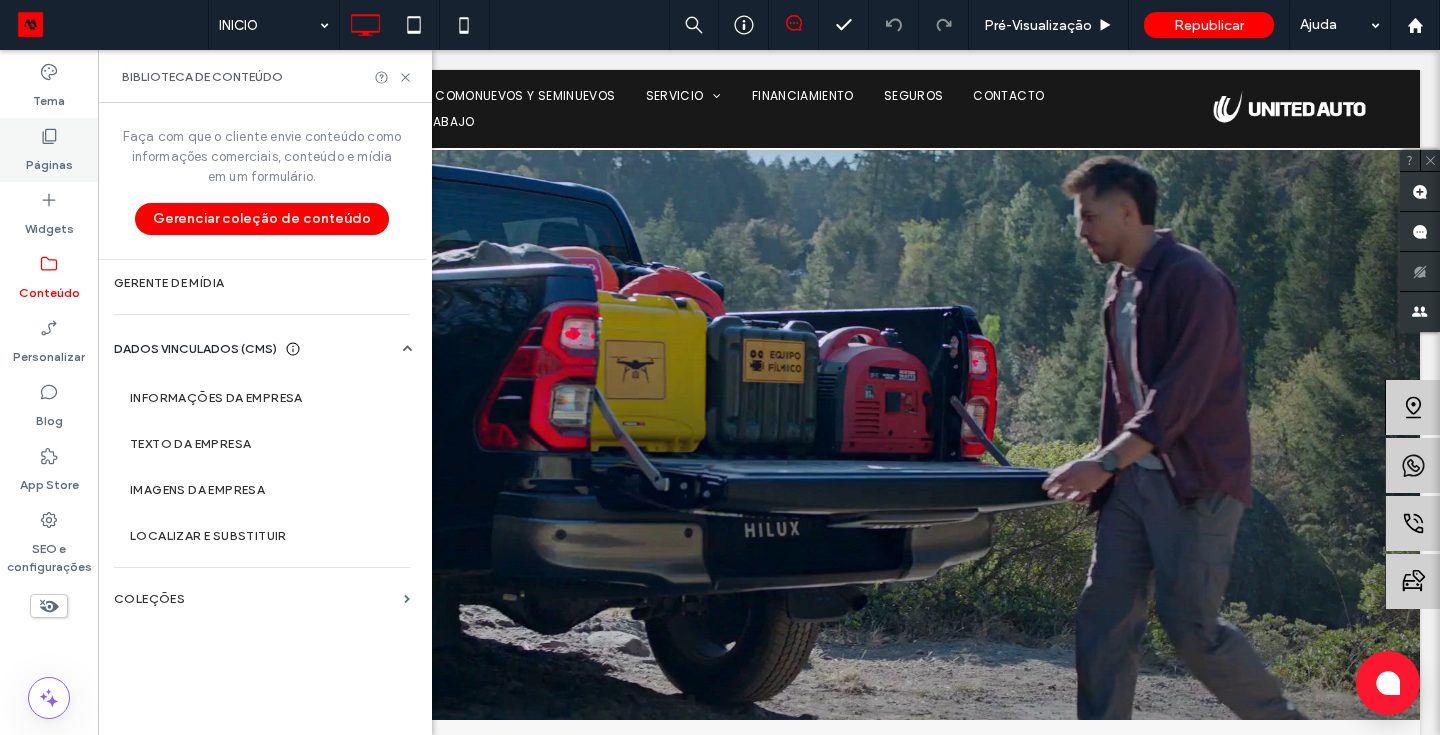 click 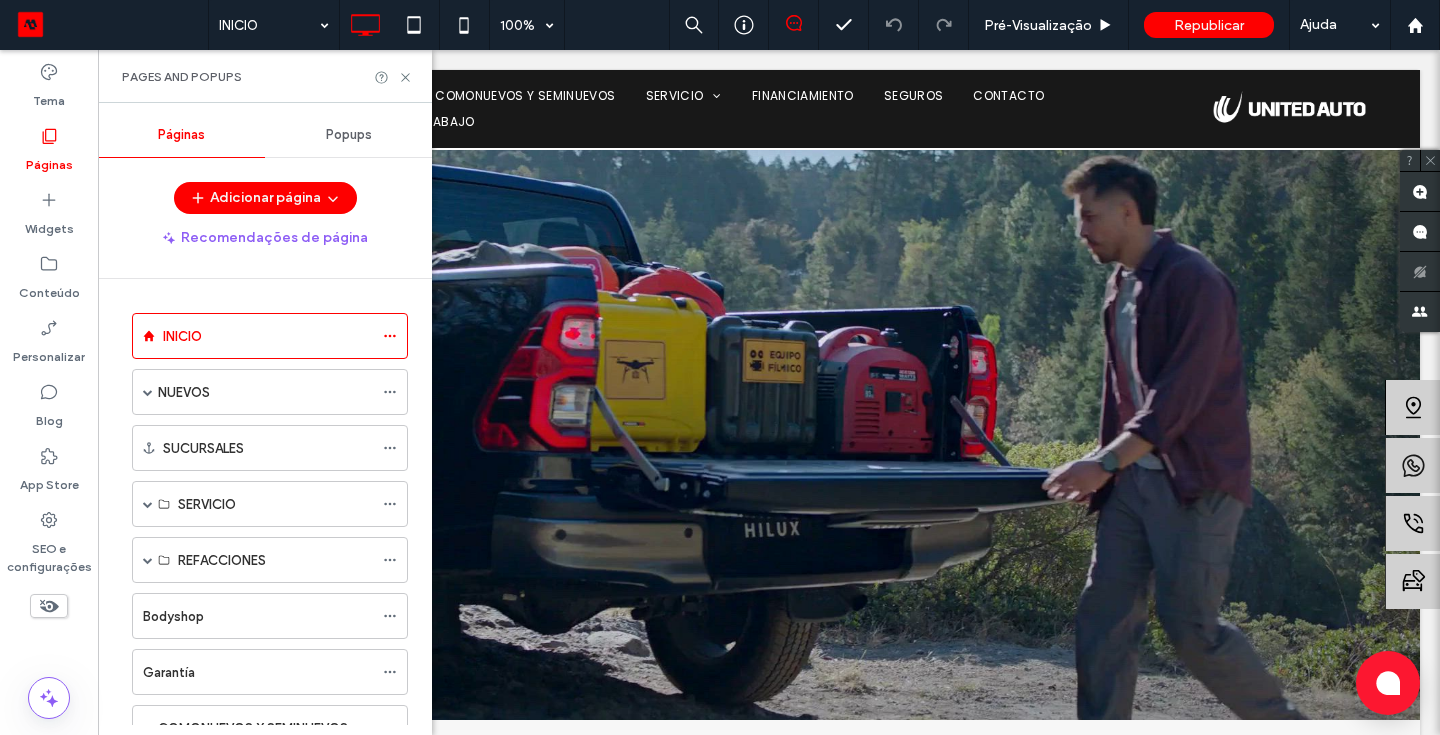 click on "Popups" at bounding box center [349, 135] 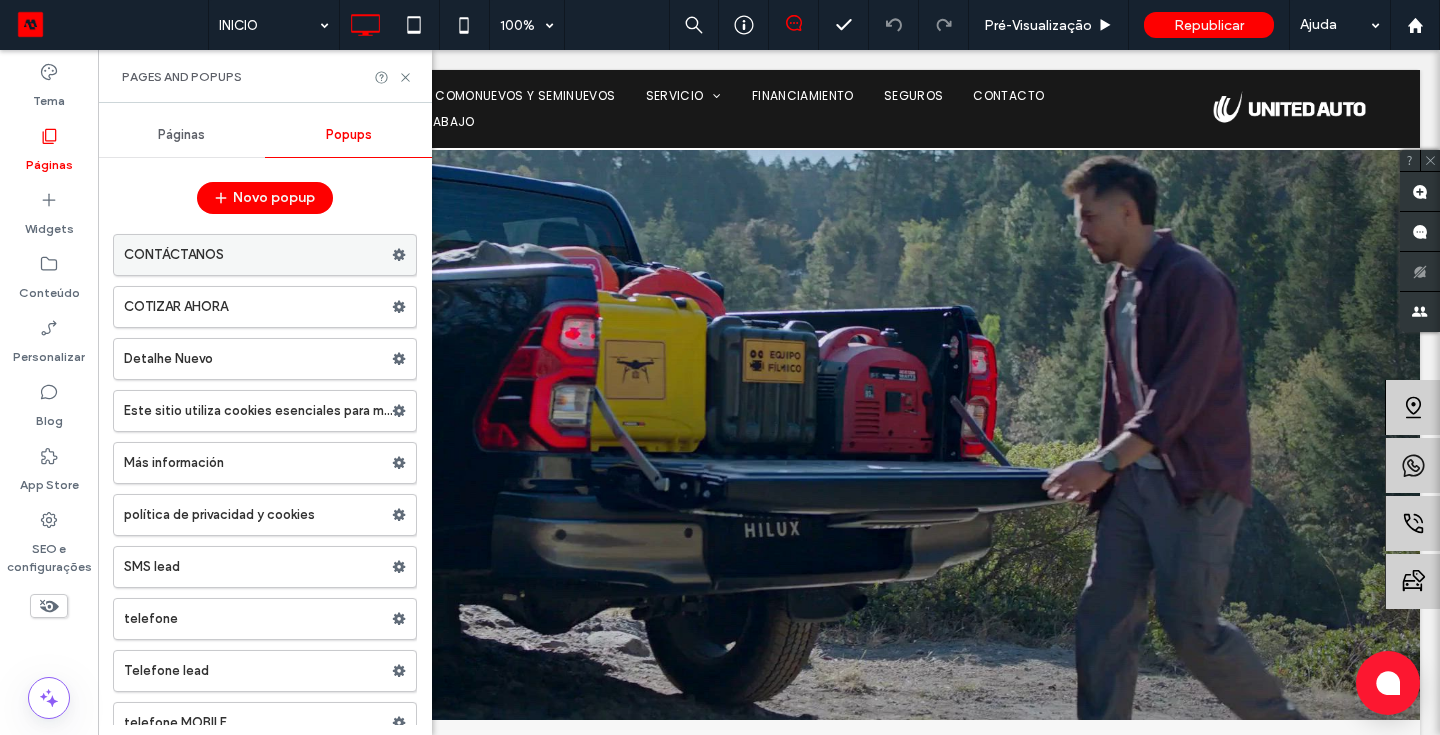 click on "CONTÁCTANOS" at bounding box center (258, 255) 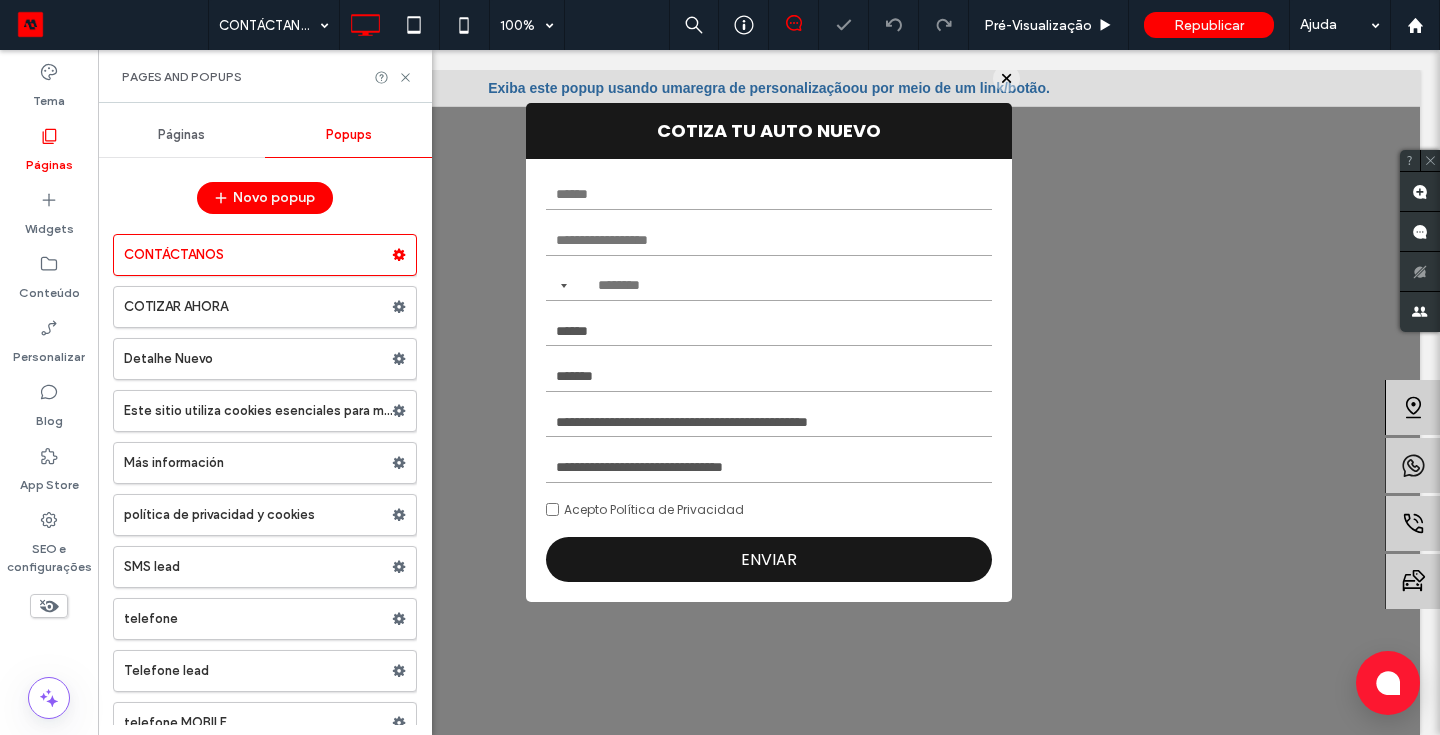 scroll, scrollTop: 0, scrollLeft: 0, axis: both 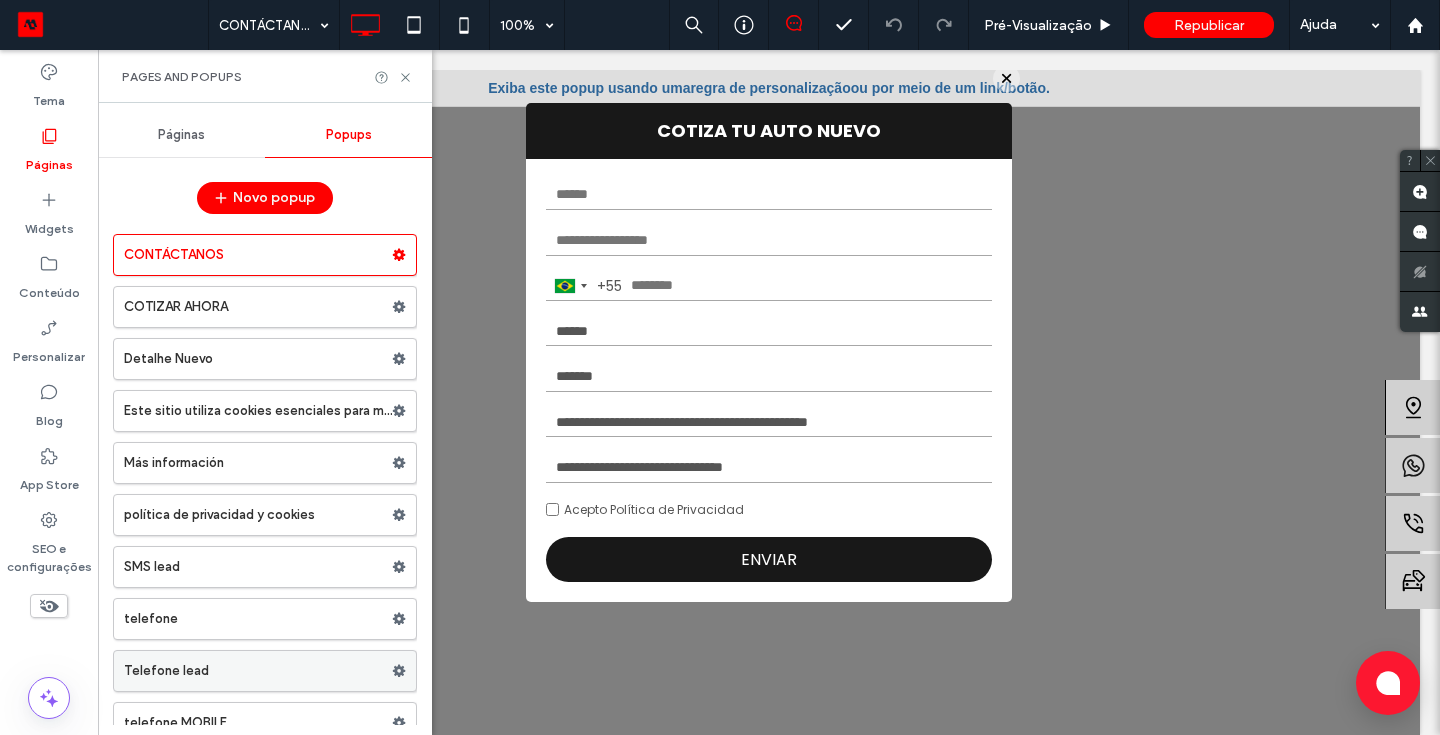 click on "Telefone lead" at bounding box center (258, 671) 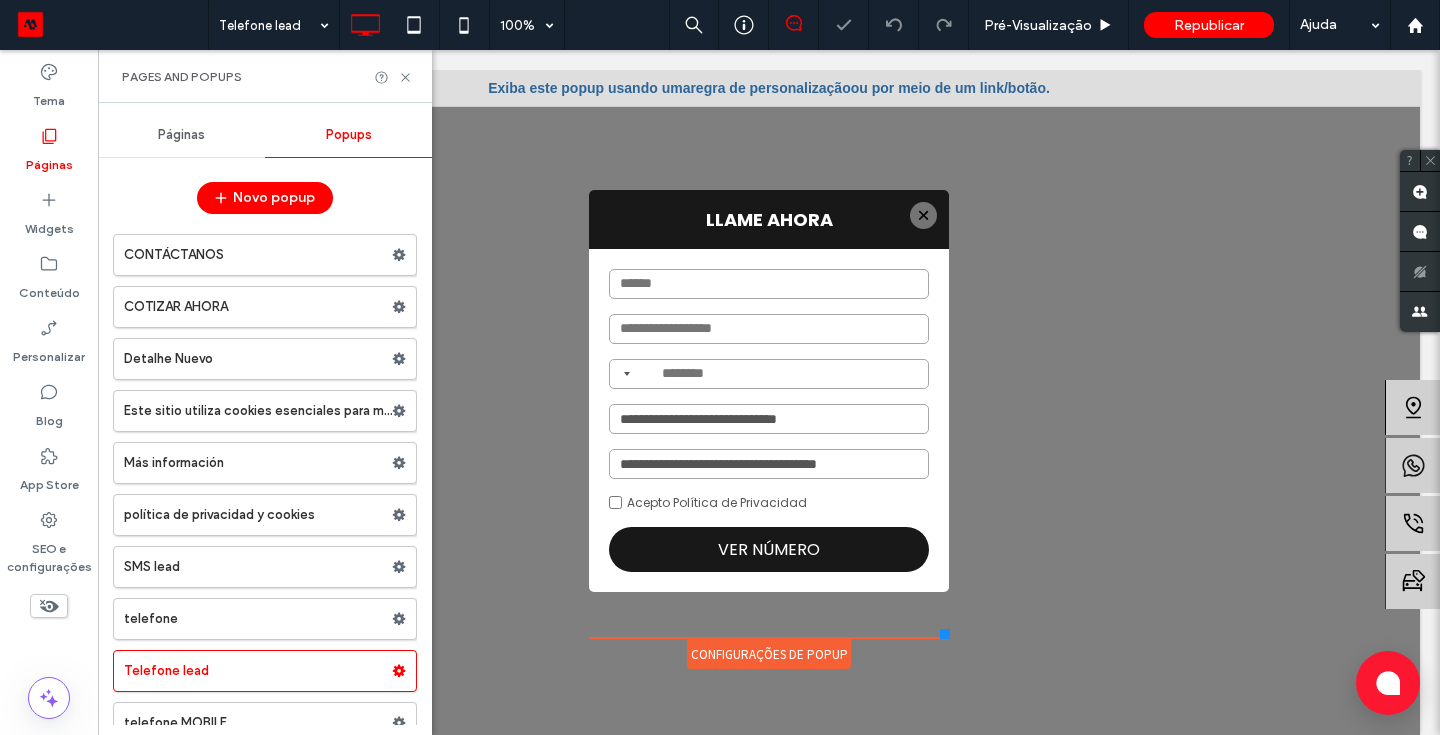 scroll, scrollTop: 0, scrollLeft: 0, axis: both 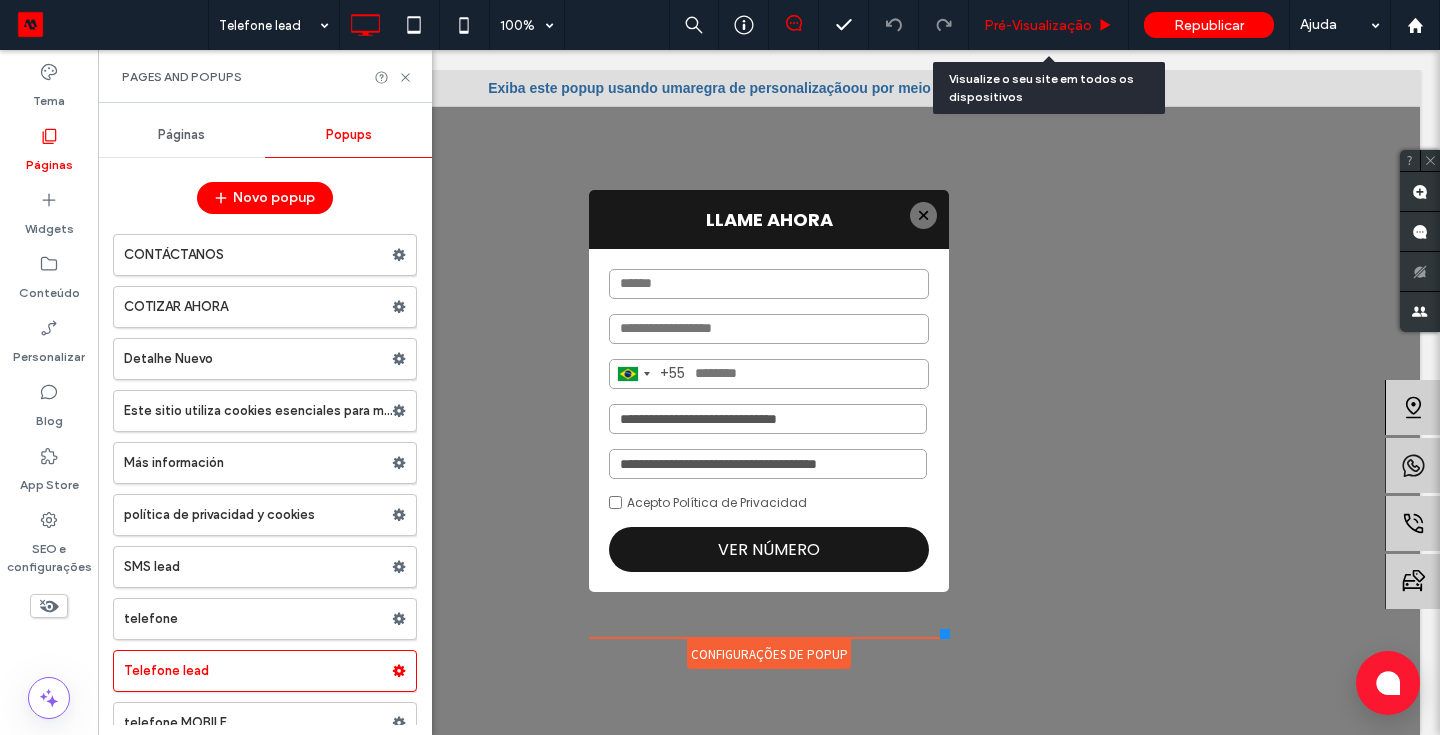 click on "Pré-Visualizaçāo" at bounding box center (1038, 25) 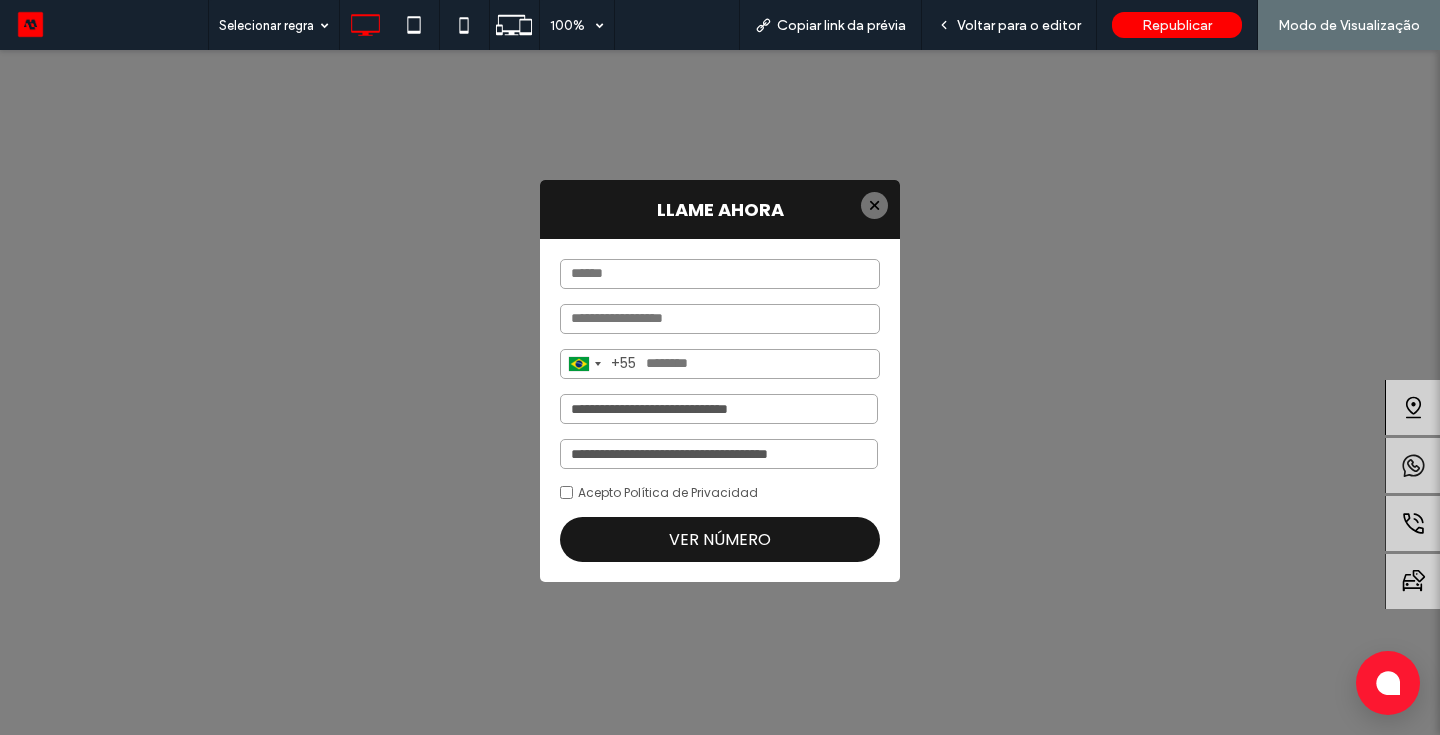click 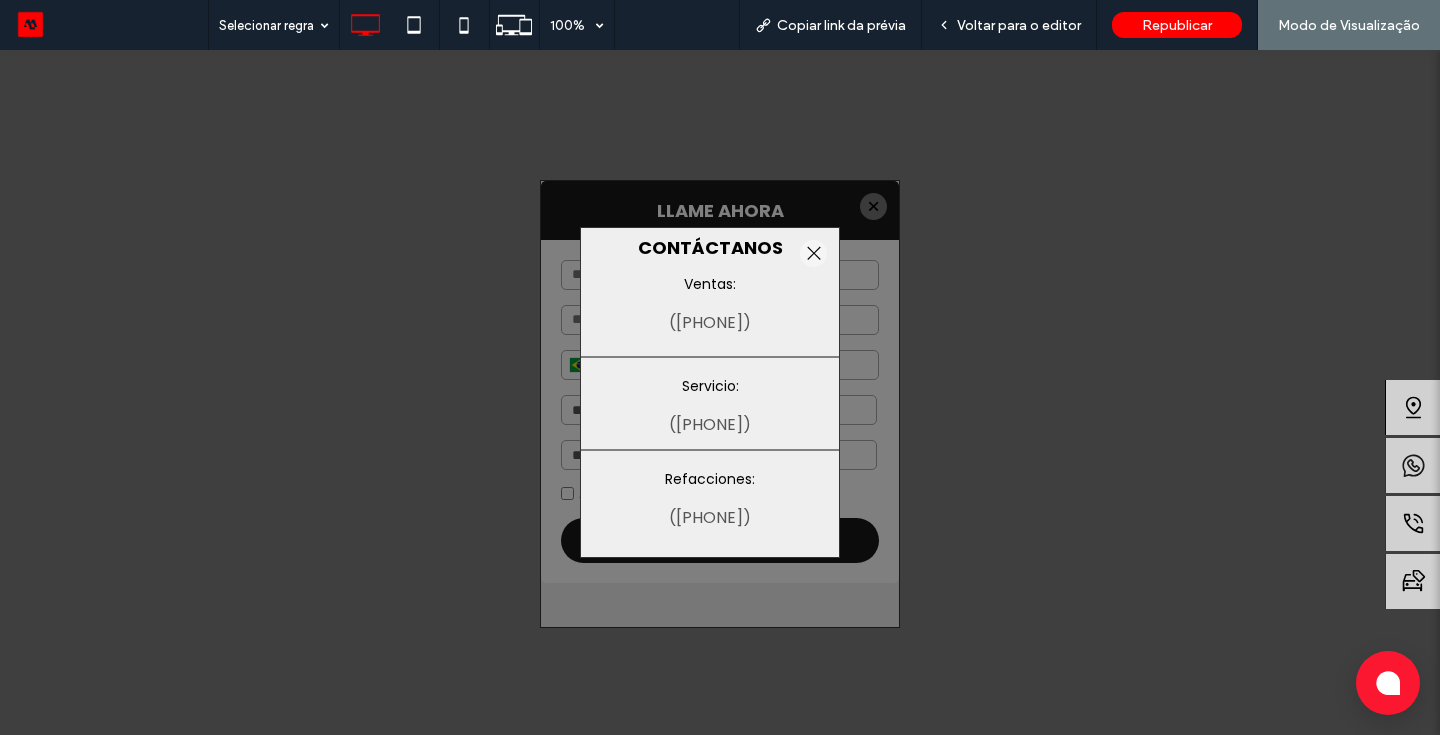 click at bounding box center [813, 253] 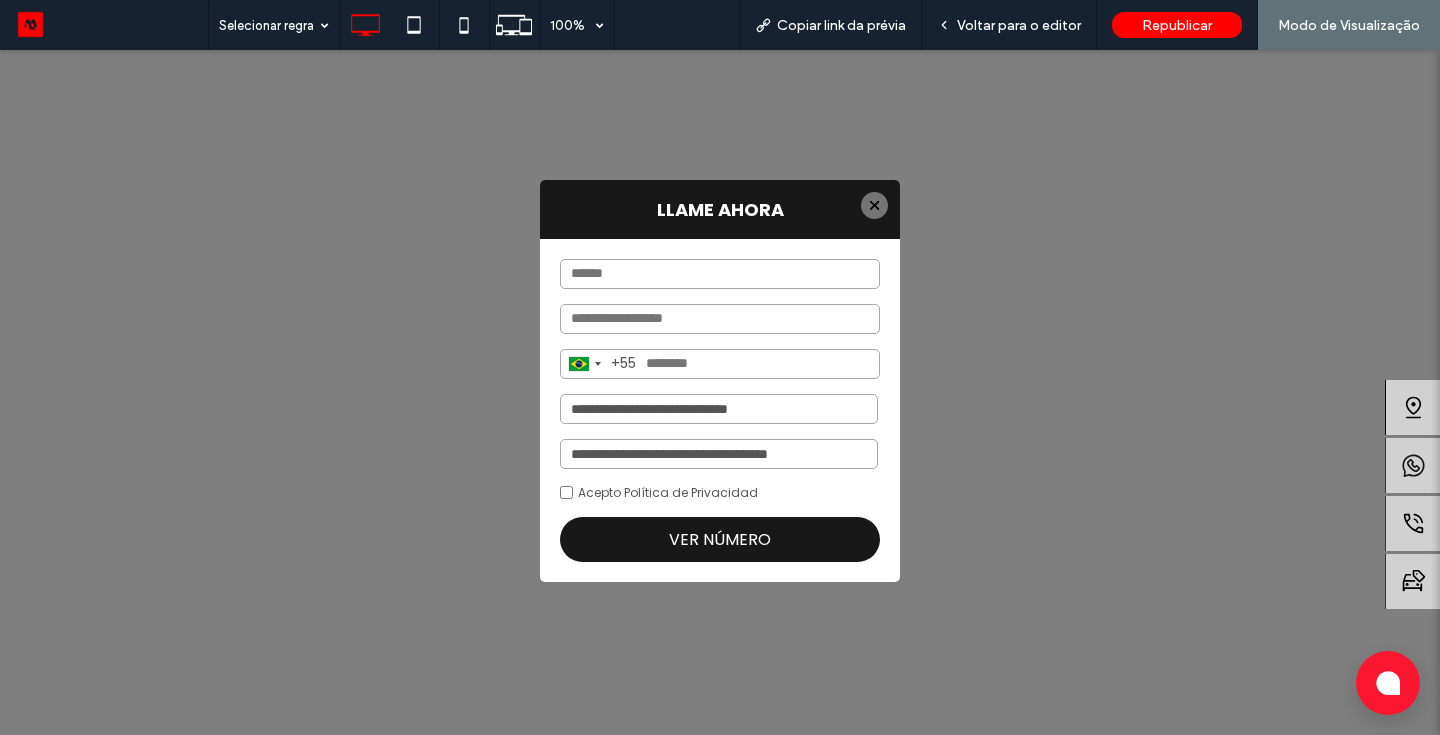 click at bounding box center (874, 205) 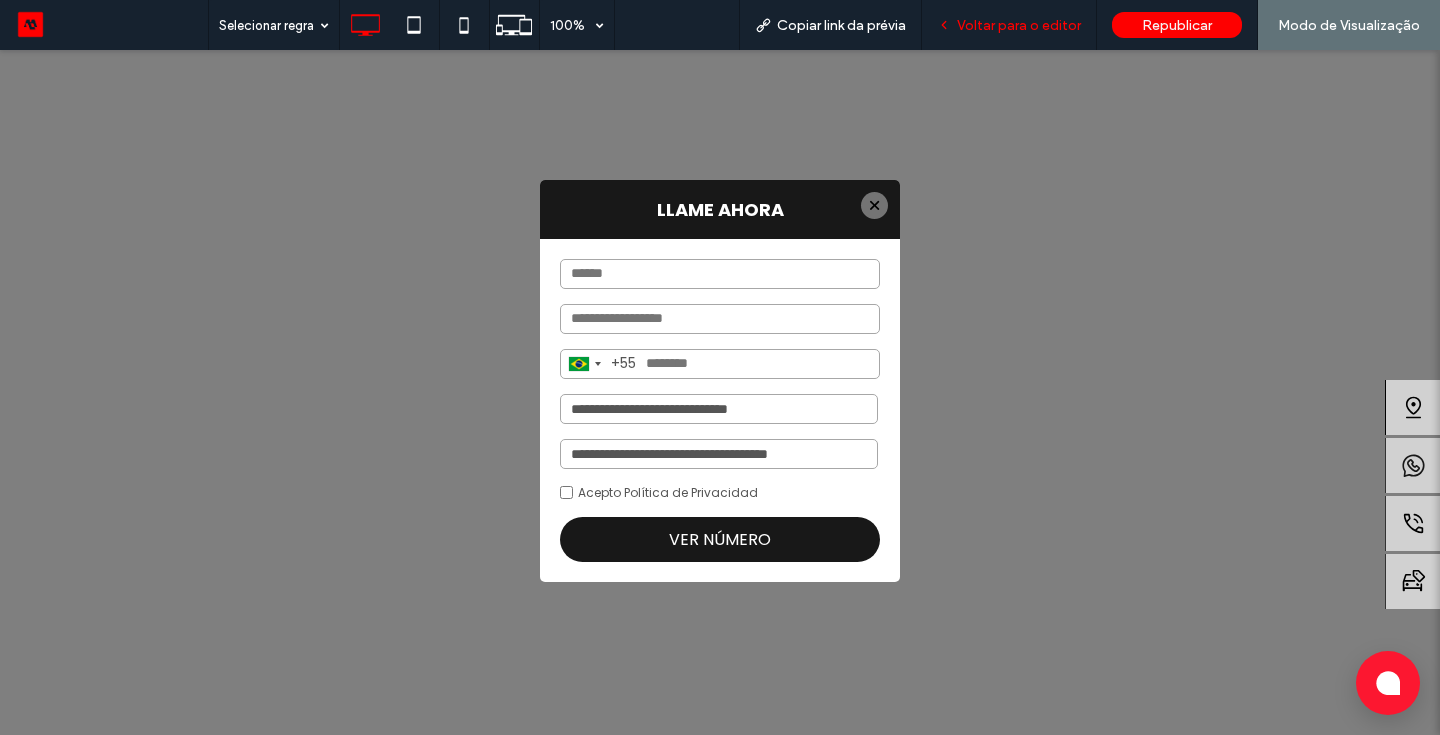 click on "Voltar para o editor" at bounding box center [1019, 25] 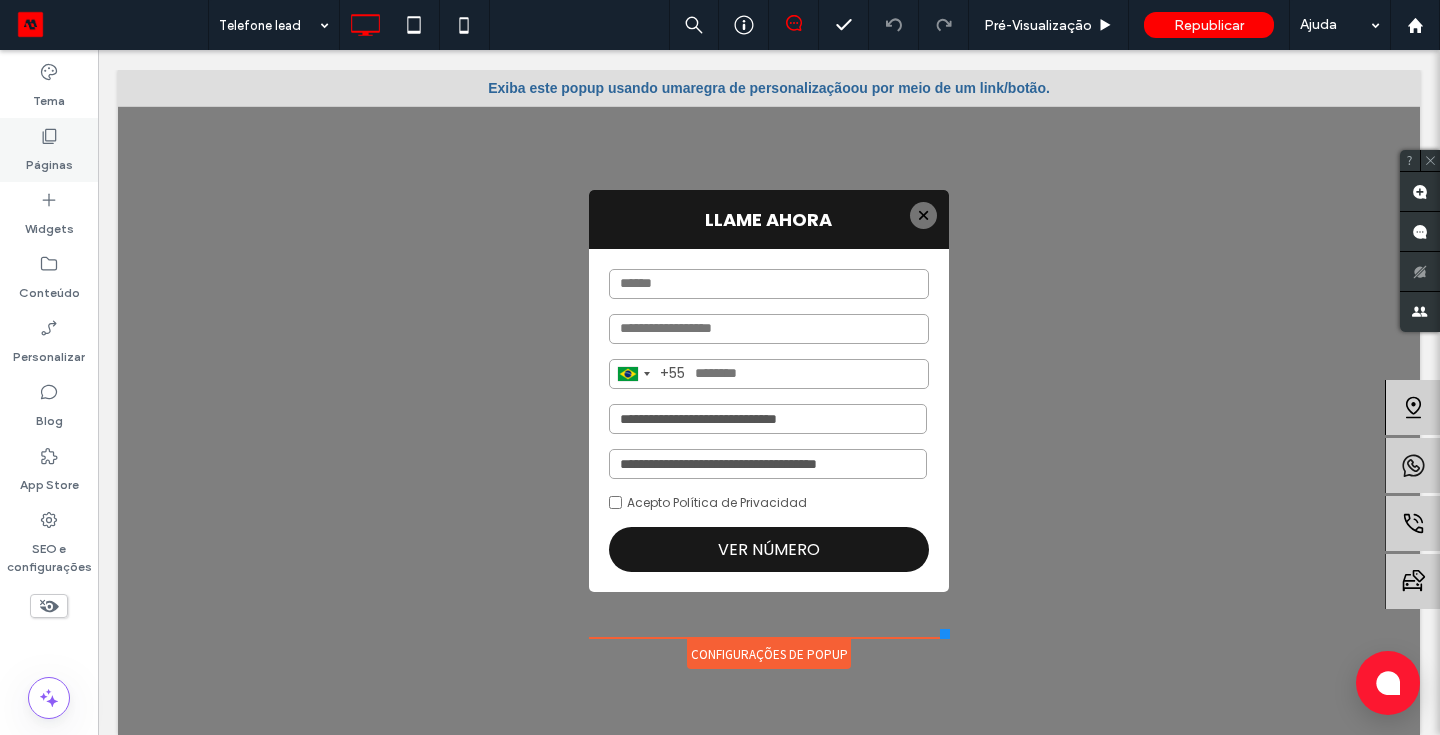 click 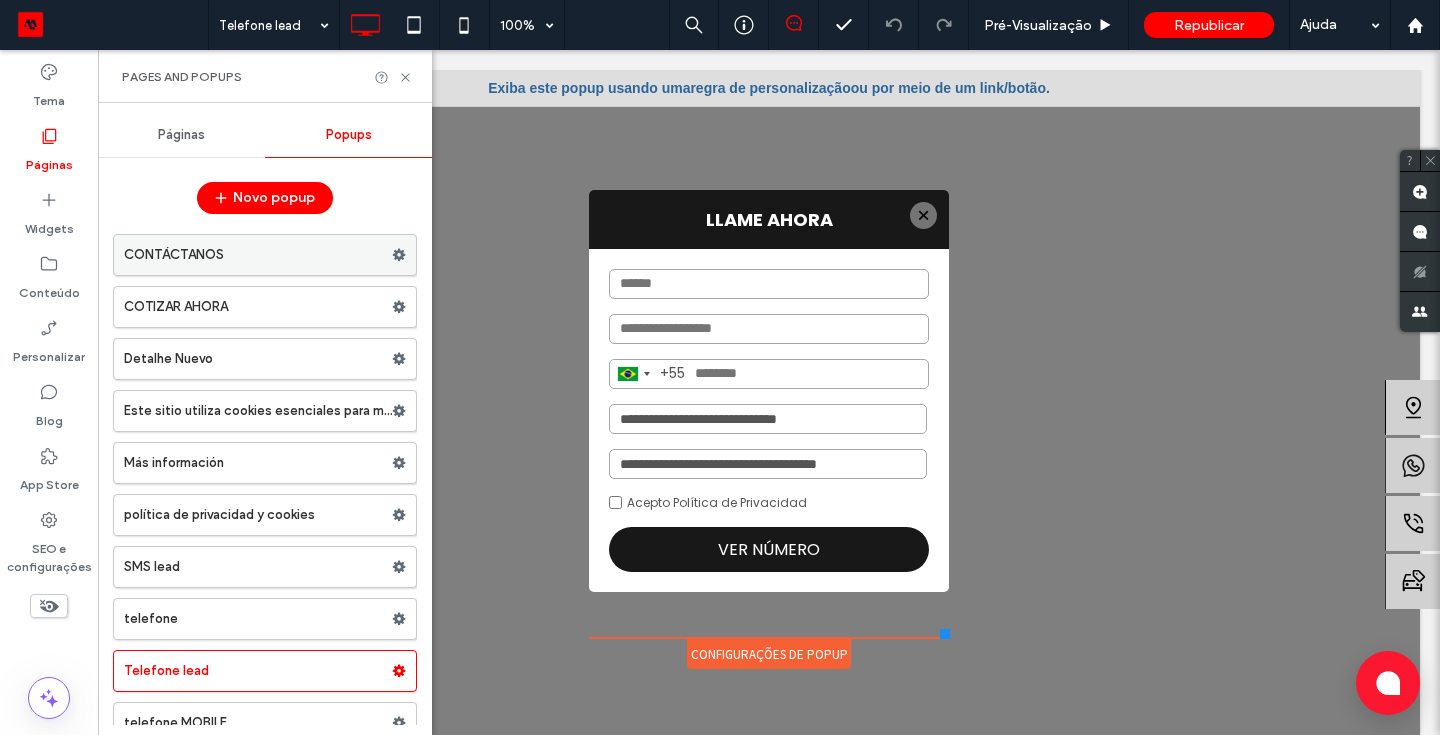 click on "CONTÁCTANOS" at bounding box center [258, 255] 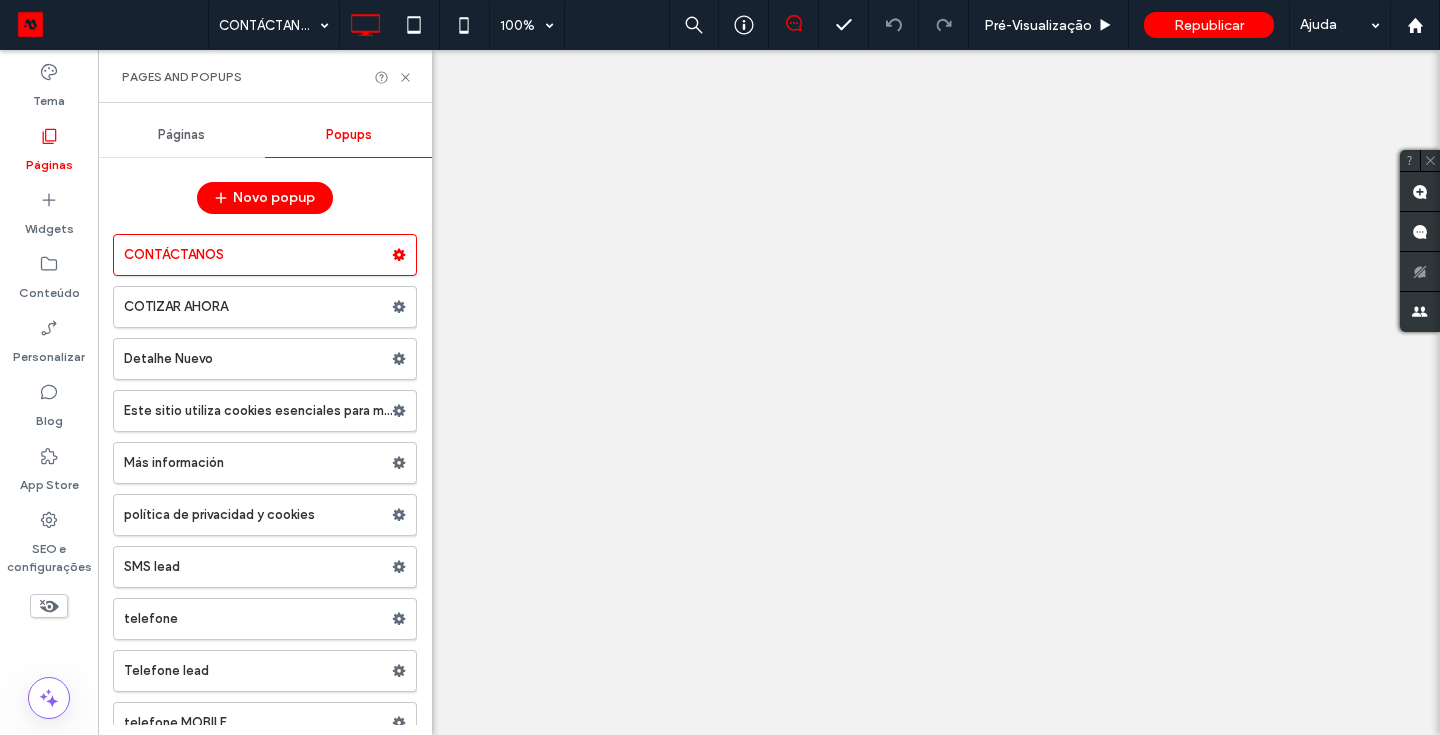 click at bounding box center [720, 367] 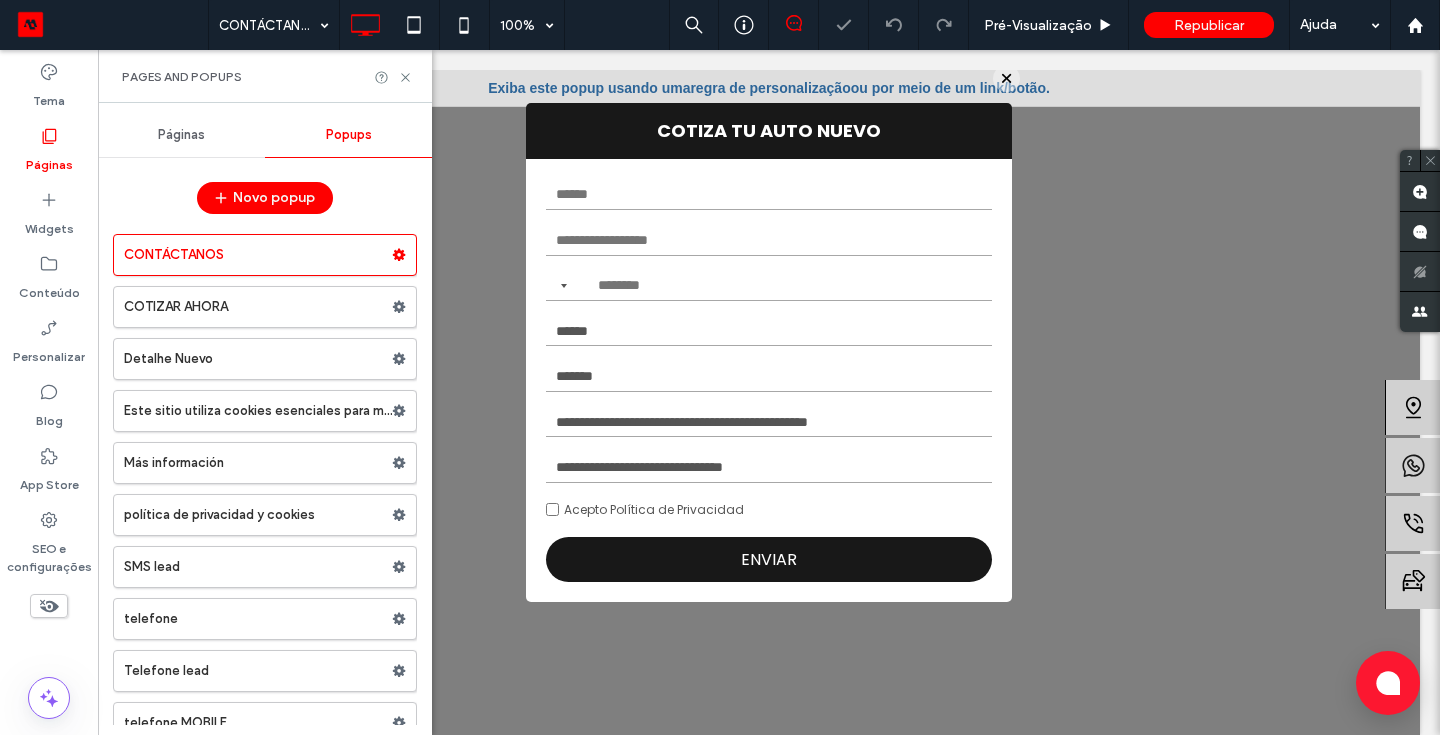 scroll, scrollTop: 0, scrollLeft: 0, axis: both 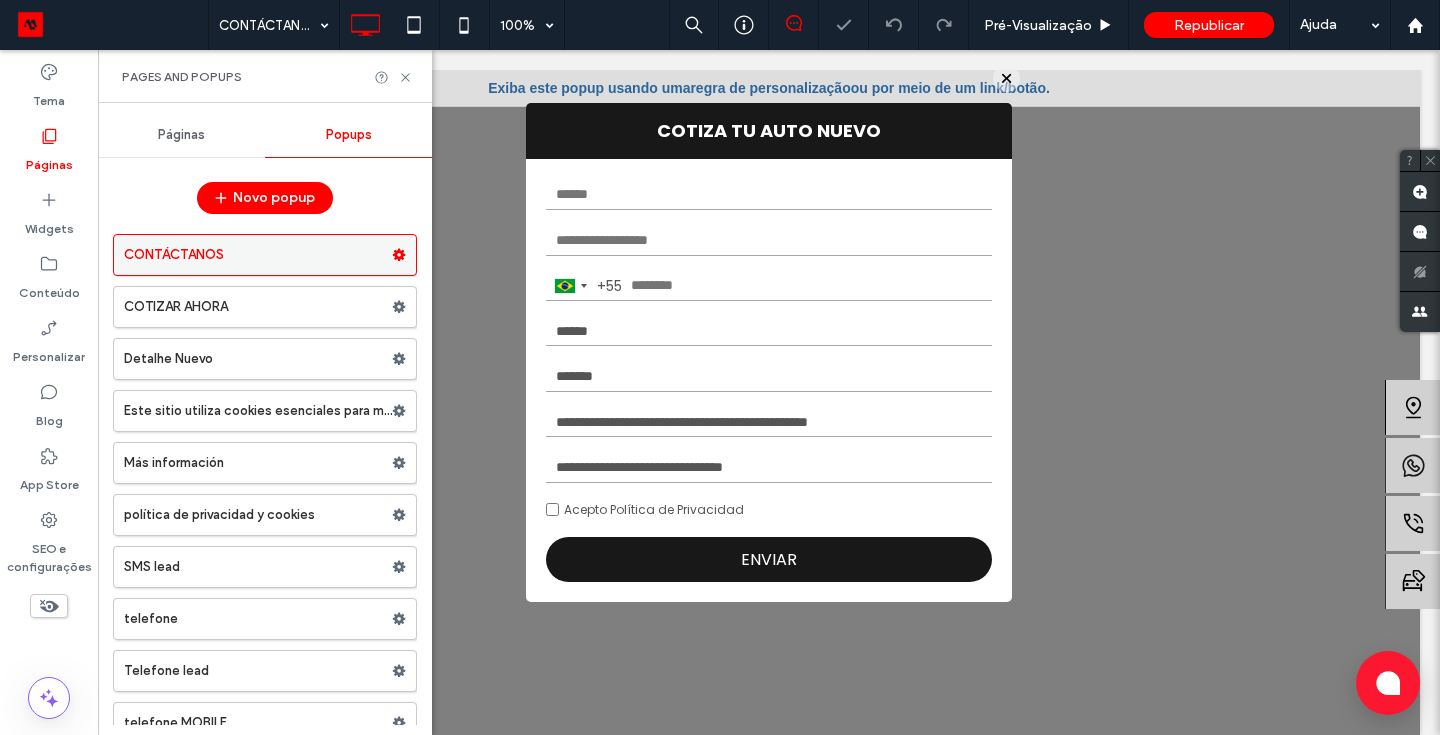 click on "CONTÁCTANOS" at bounding box center [258, 255] 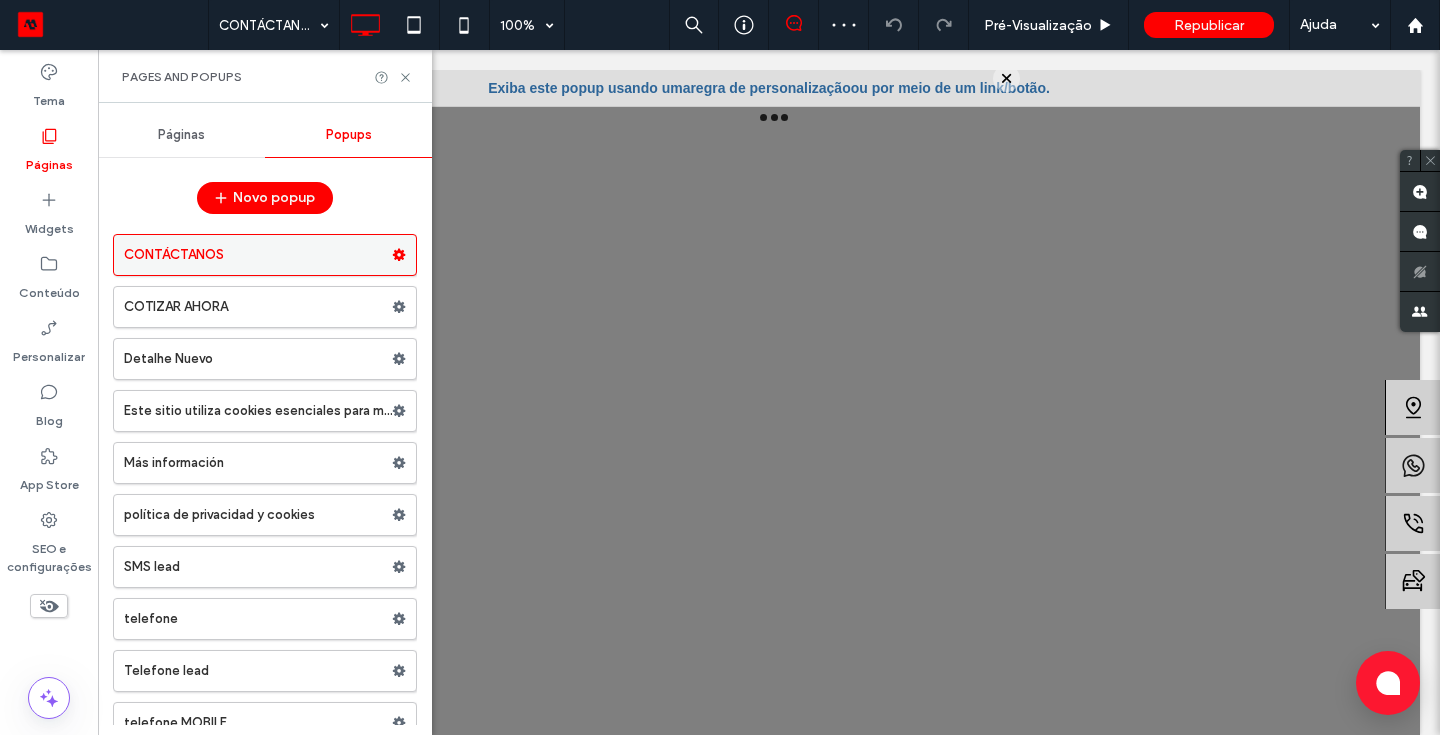 scroll, scrollTop: 0, scrollLeft: 0, axis: both 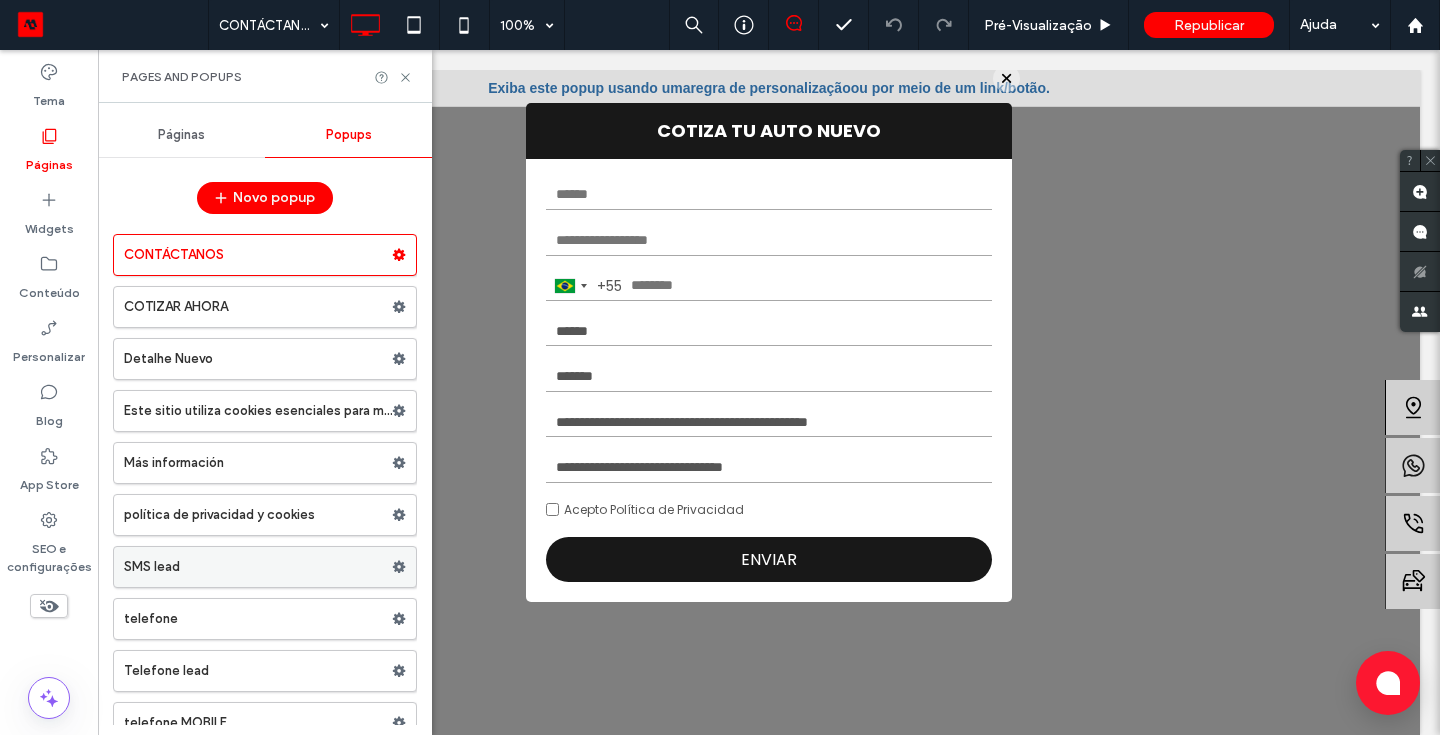click on "SMS lead" at bounding box center (258, 567) 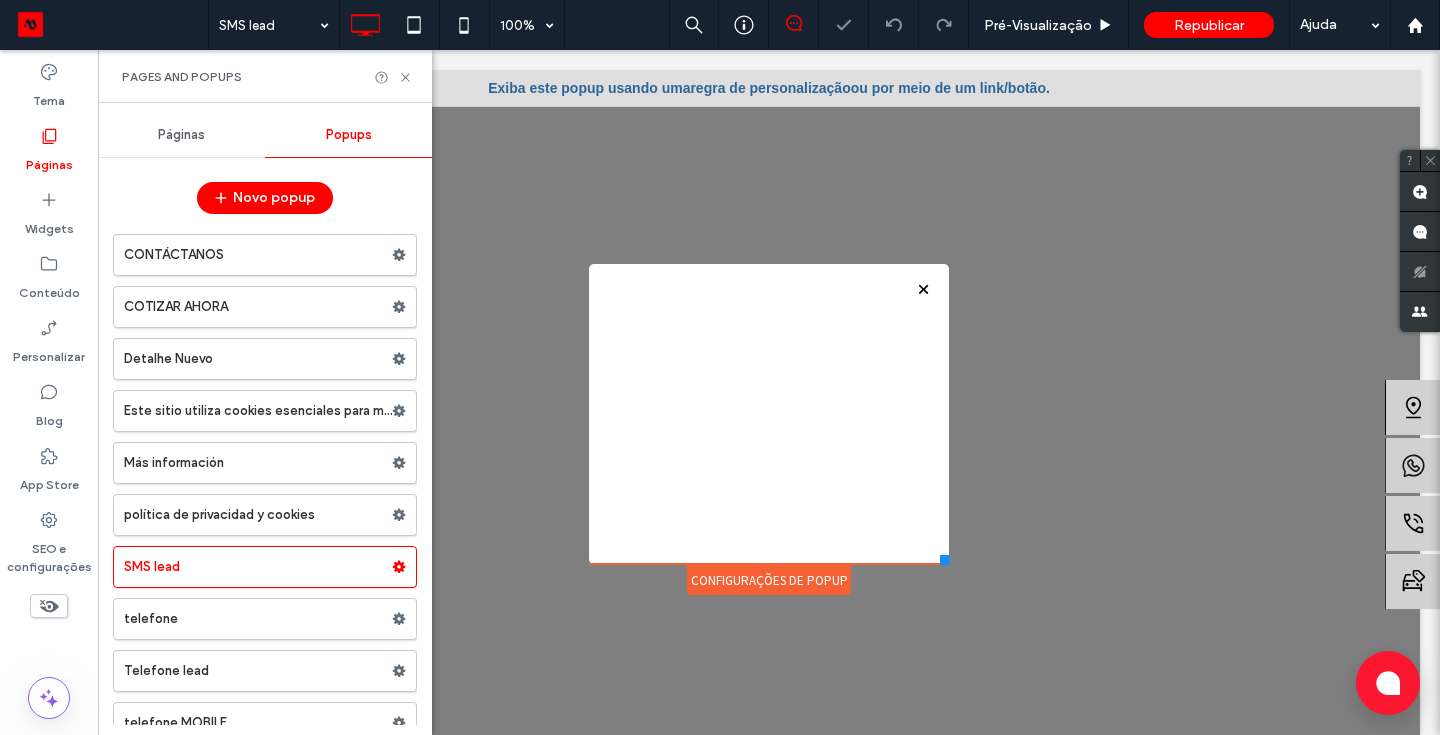 scroll, scrollTop: 0, scrollLeft: 0, axis: both 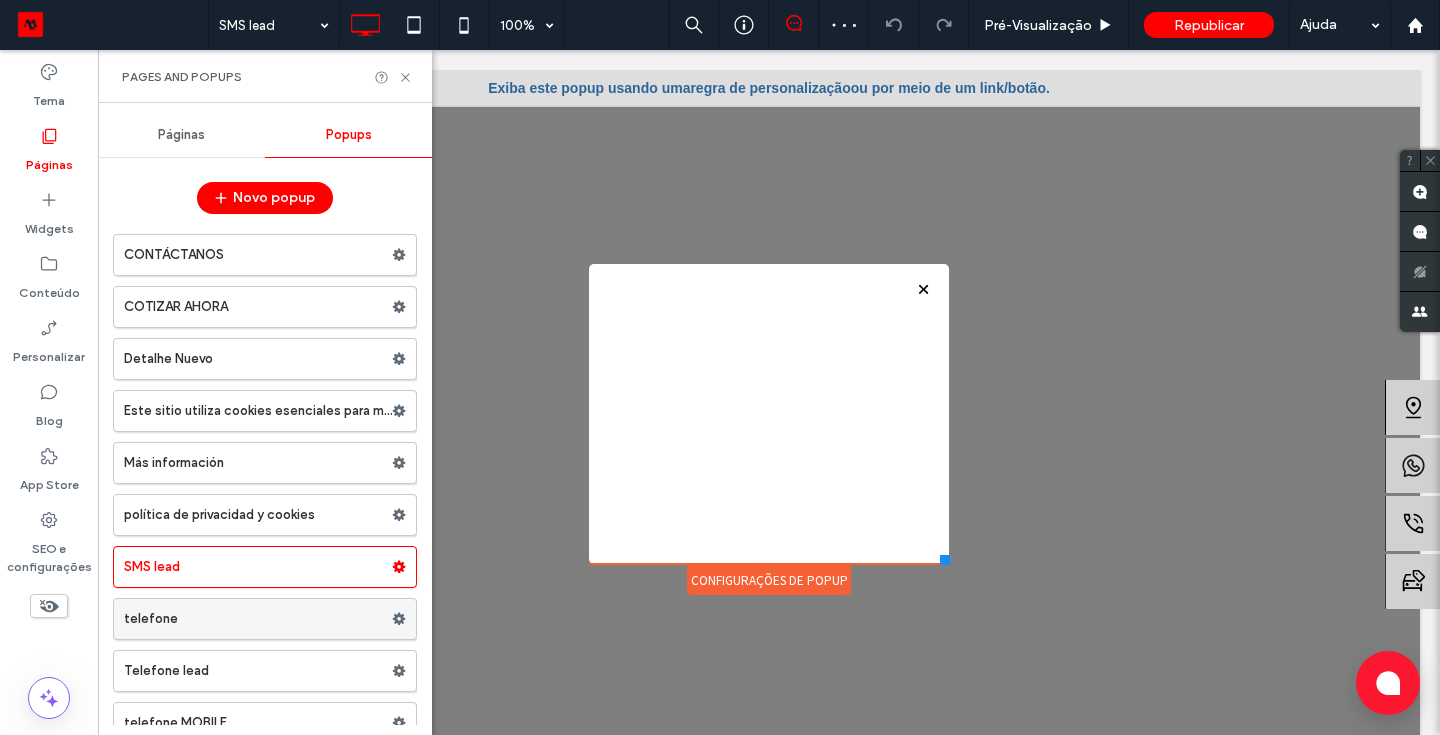 click on "telefone" at bounding box center (258, 619) 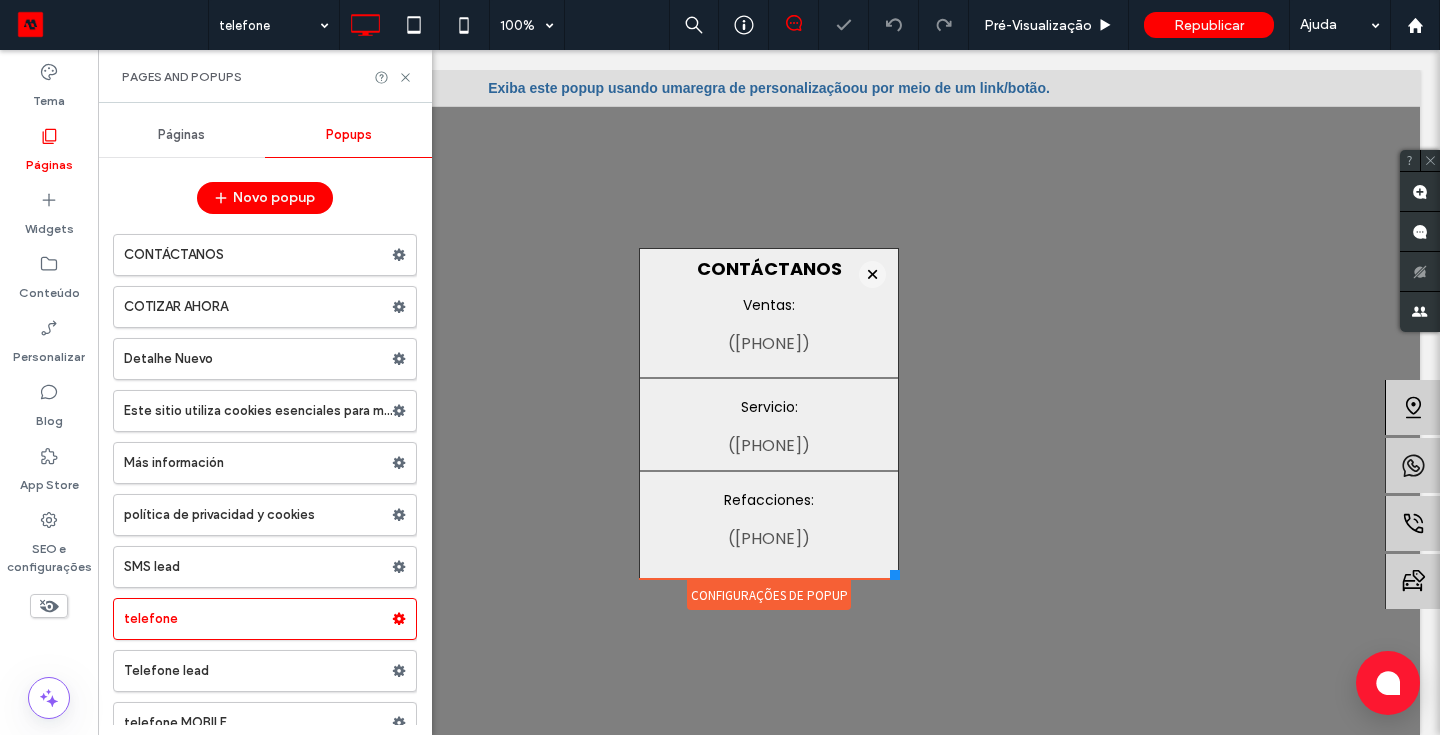 scroll, scrollTop: 0, scrollLeft: 0, axis: both 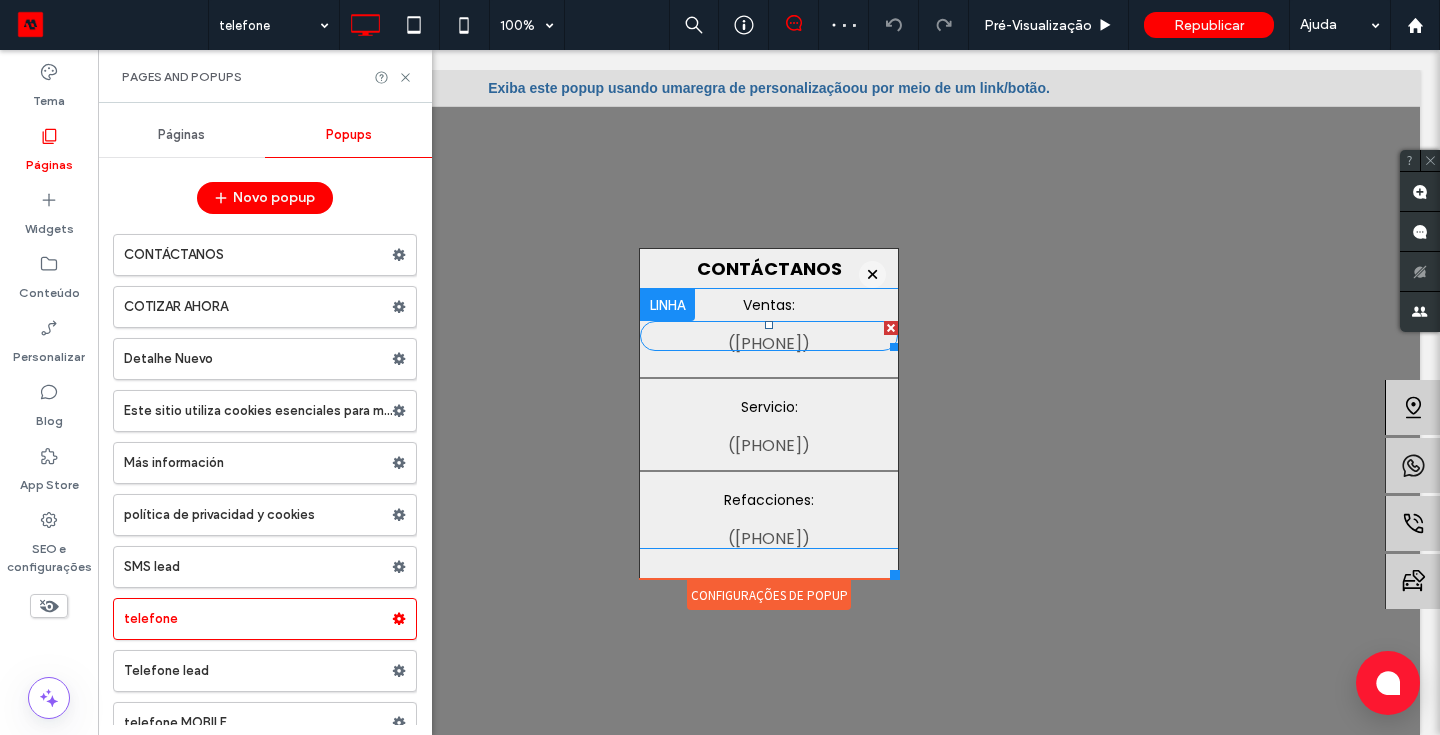 click on "([PHONE])" at bounding box center [769, 343] 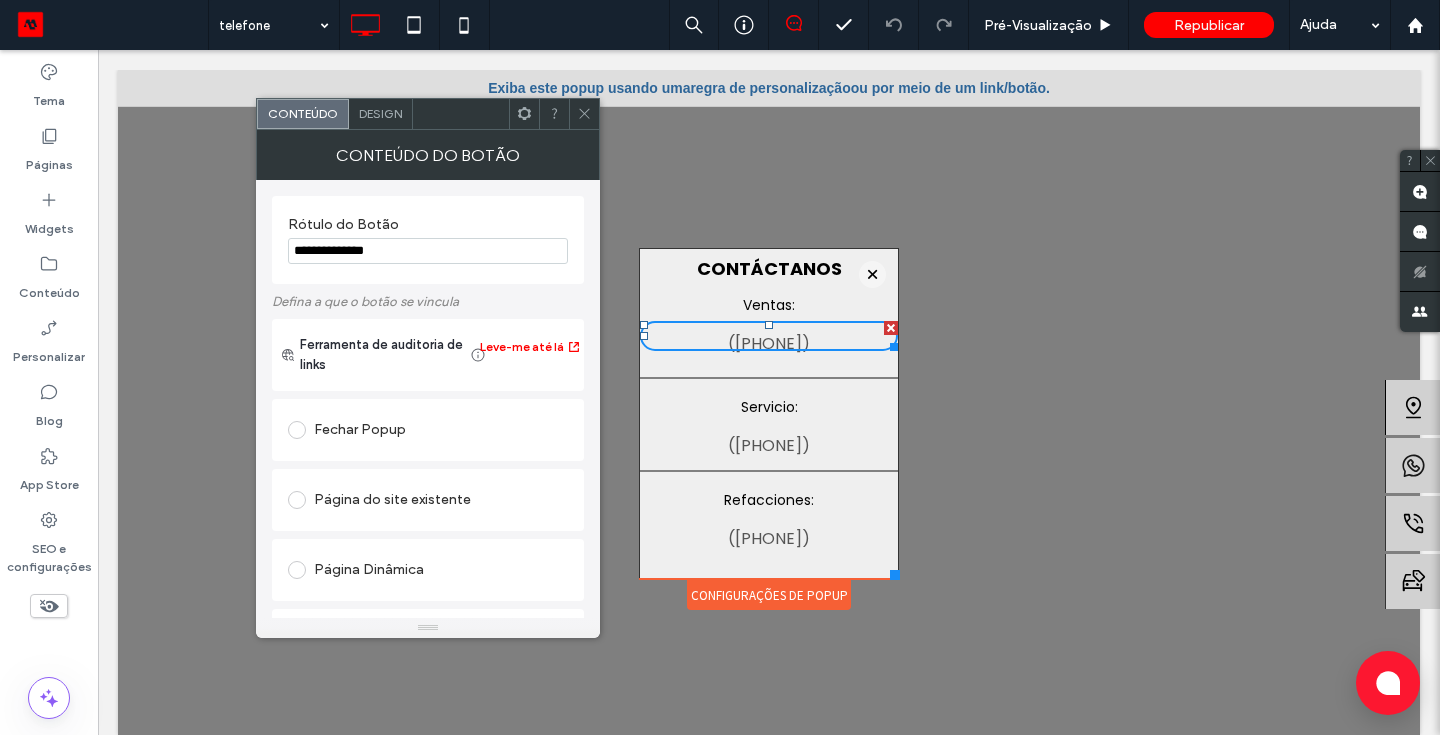 click on "**********" at bounding box center [428, 251] 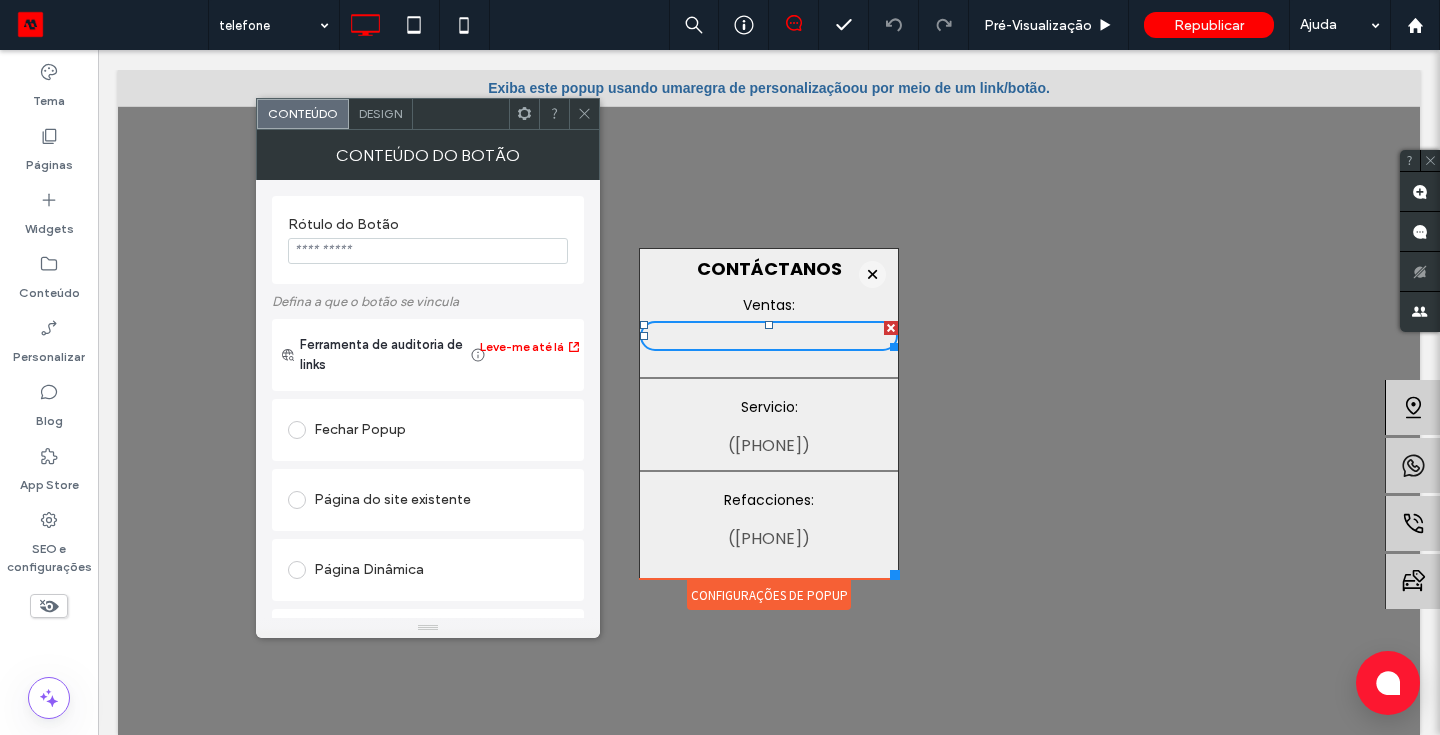 paste on "**********" 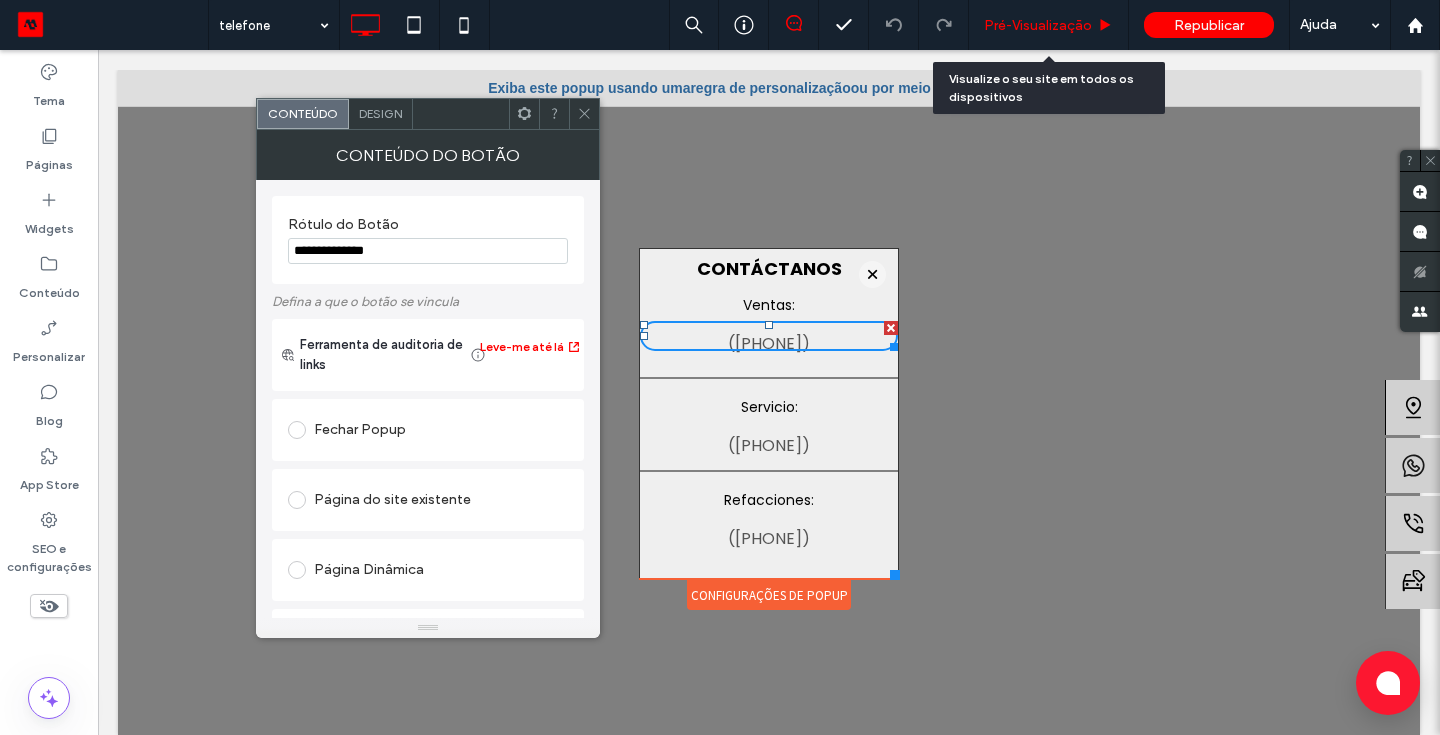 type on "**********" 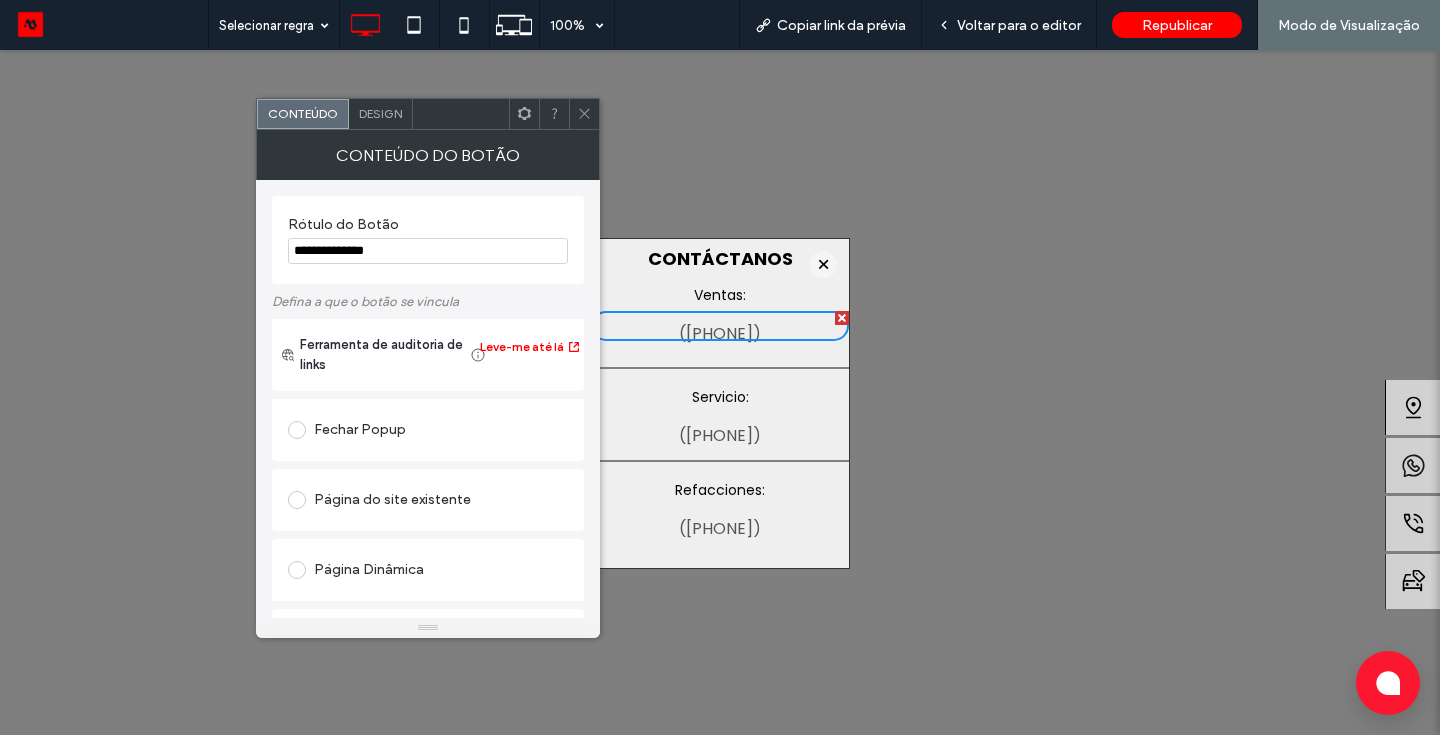 click at bounding box center [720, 392] 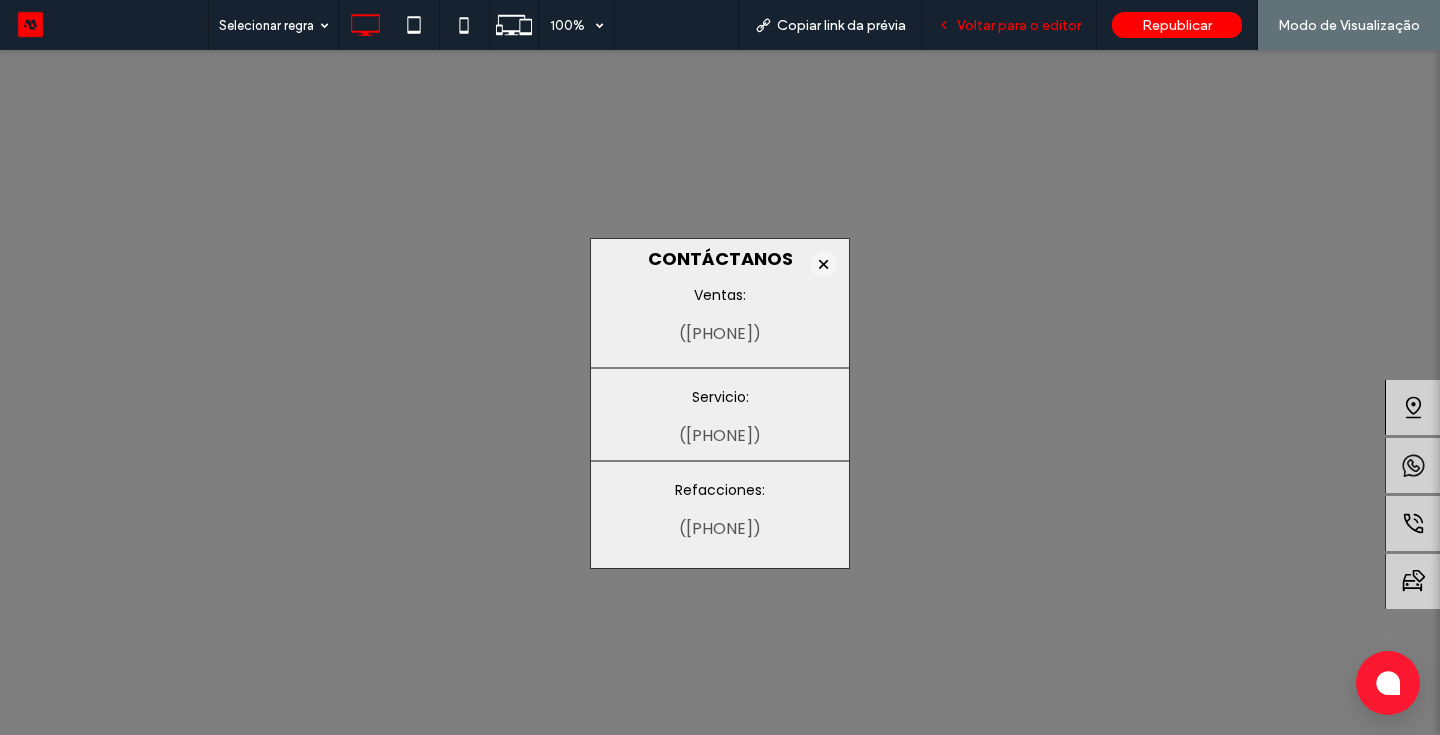 click on "Voltar para o editor" at bounding box center [1009, 25] 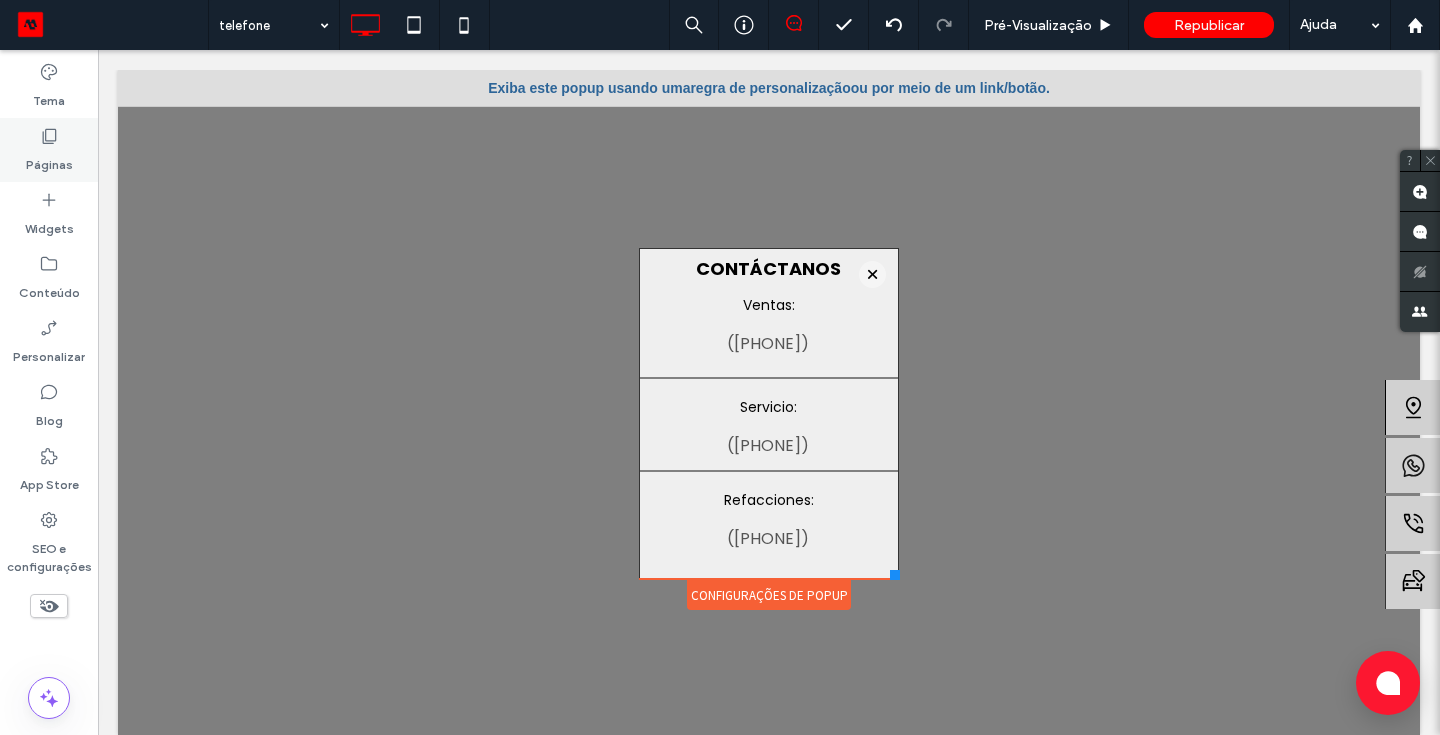 click on "Páginas" at bounding box center [49, 160] 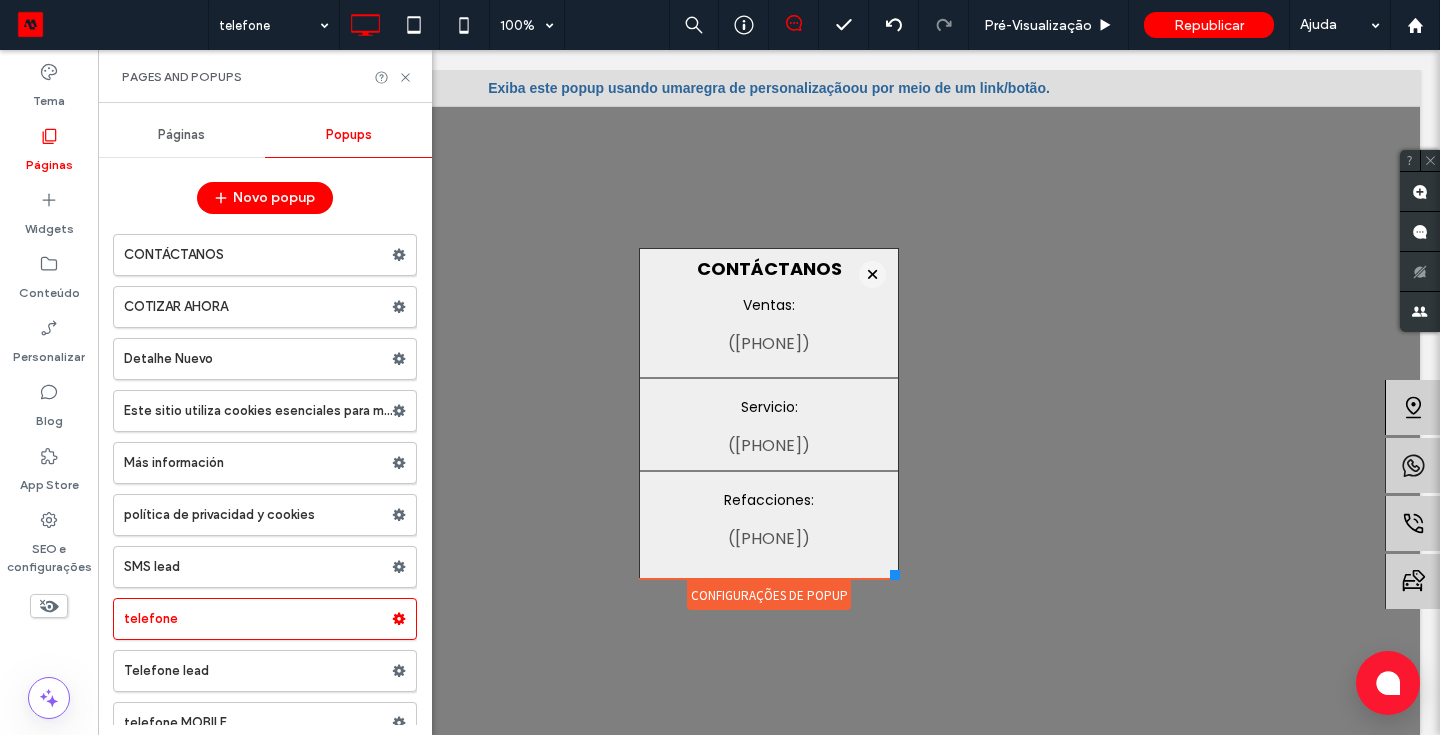 click on "Páginas" at bounding box center (181, 135) 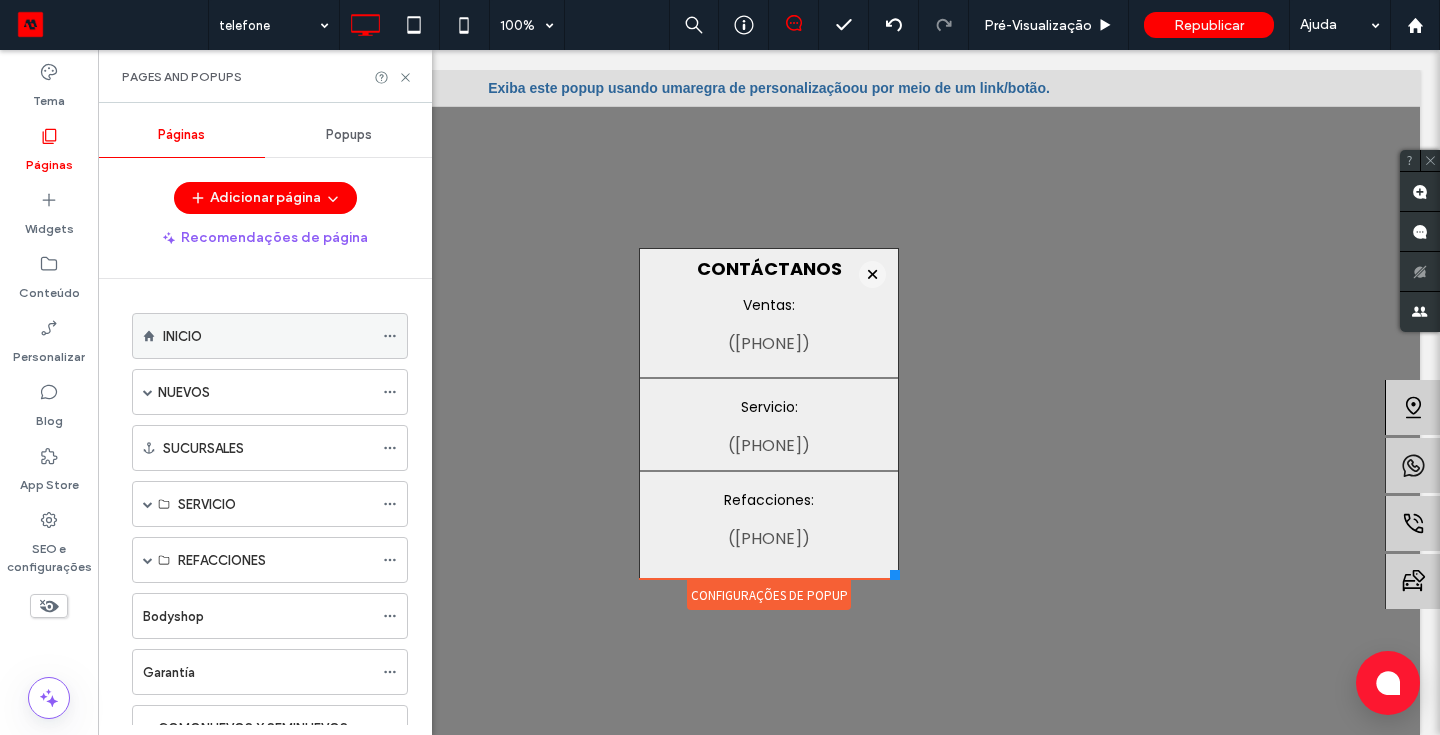 click on "INICIO" at bounding box center (268, 336) 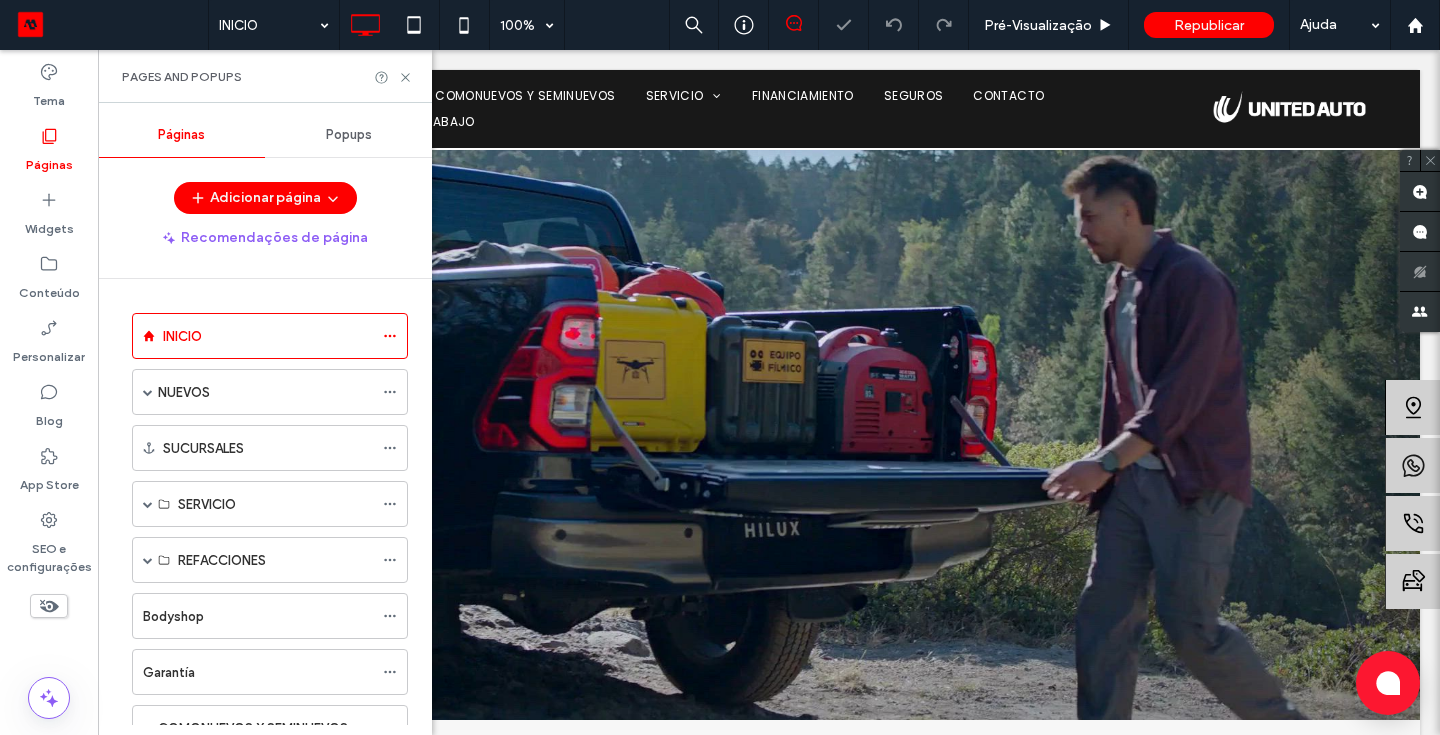 scroll, scrollTop: 0, scrollLeft: 0, axis: both 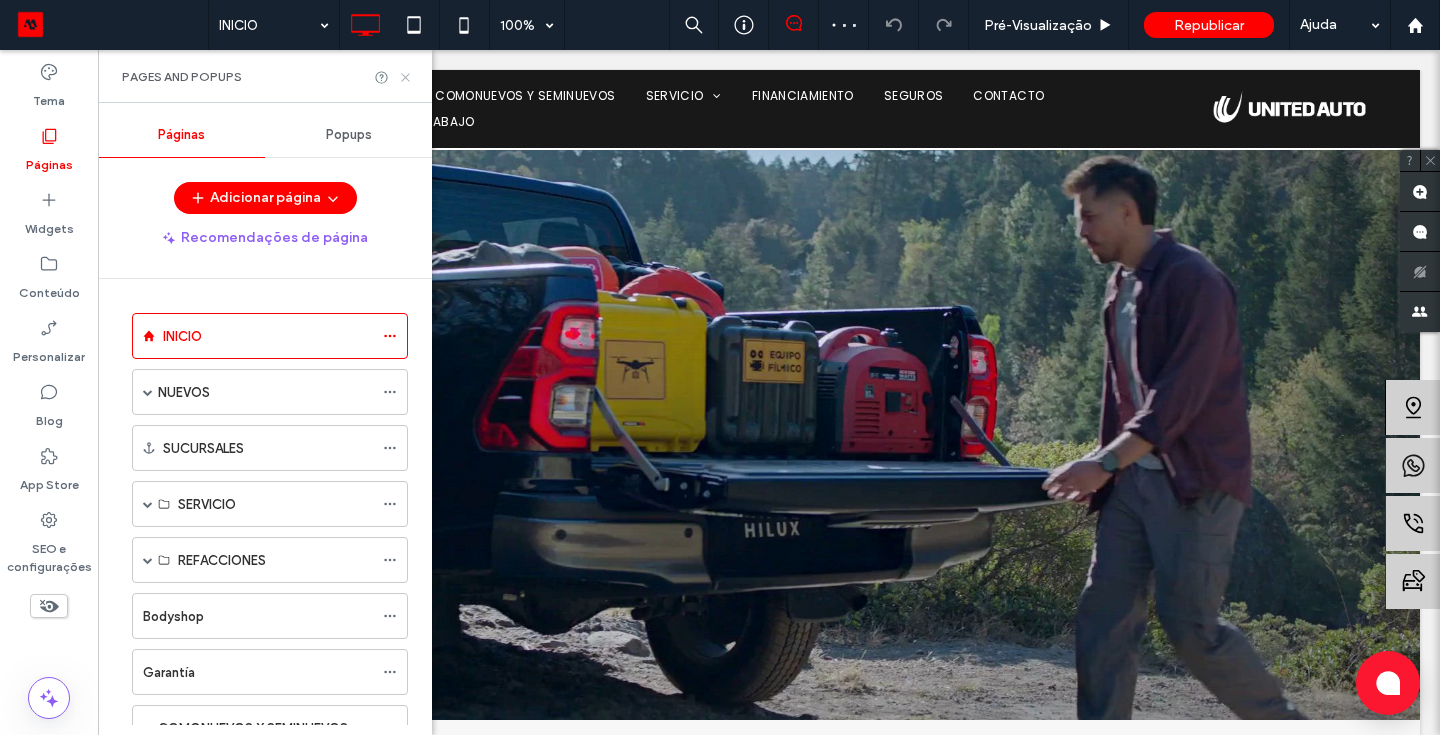 click 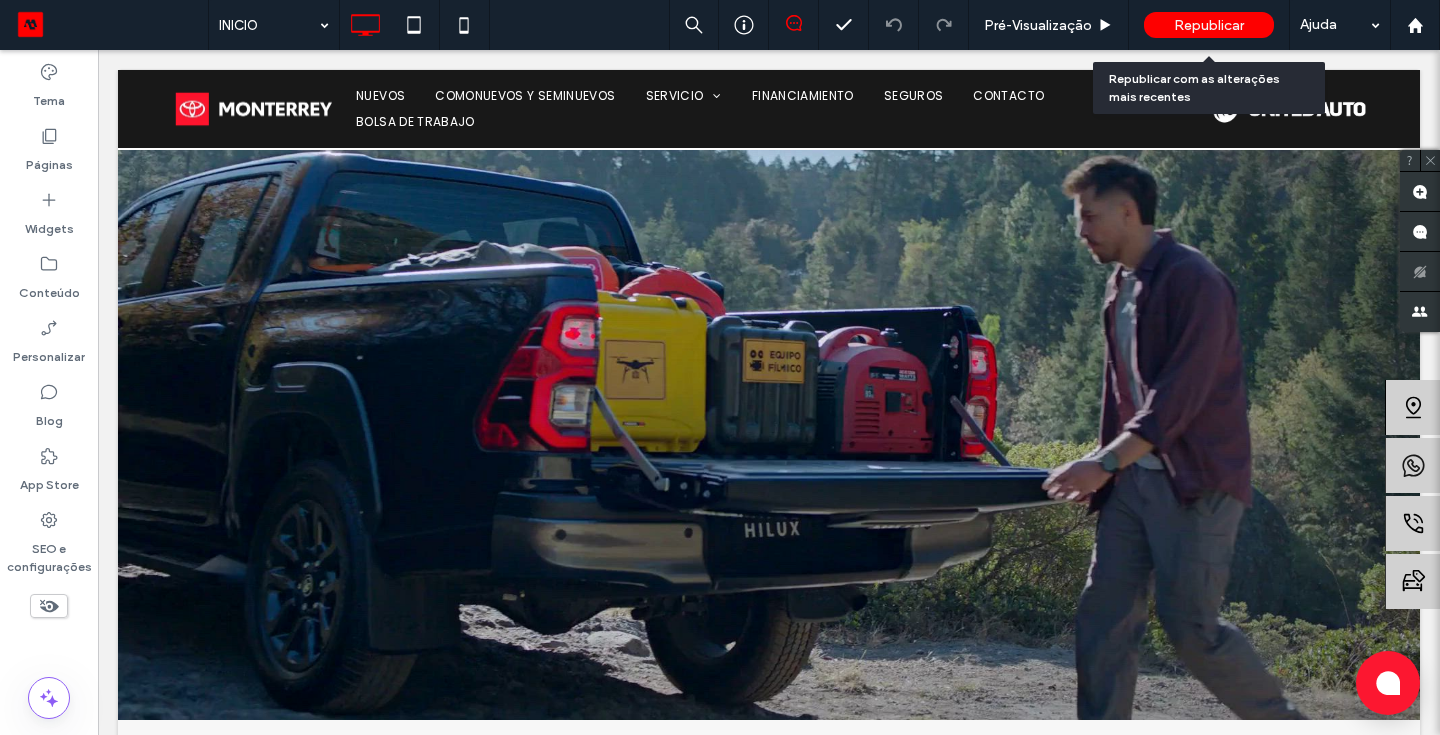click on "Republicar" at bounding box center (1209, 25) 